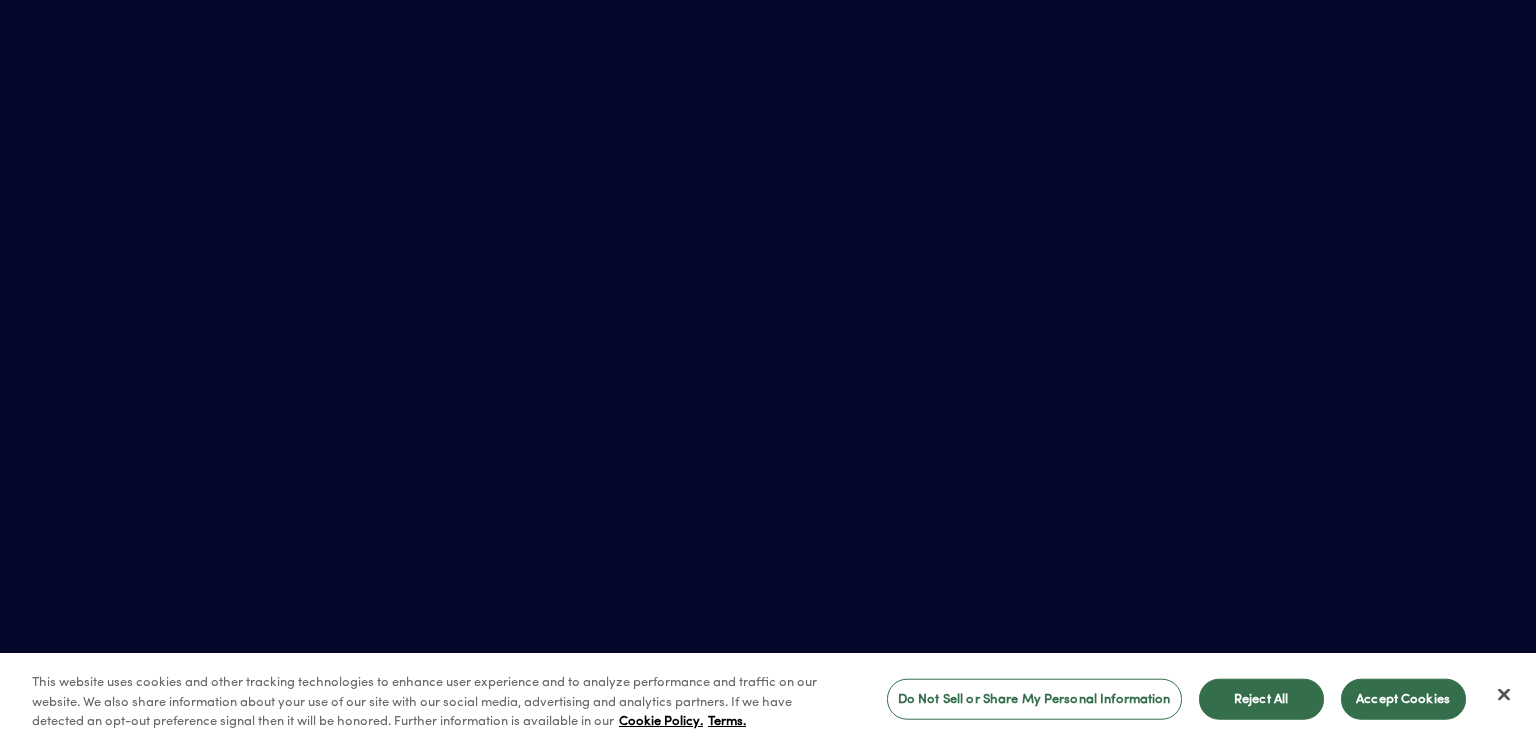 scroll, scrollTop: 0, scrollLeft: 0, axis: both 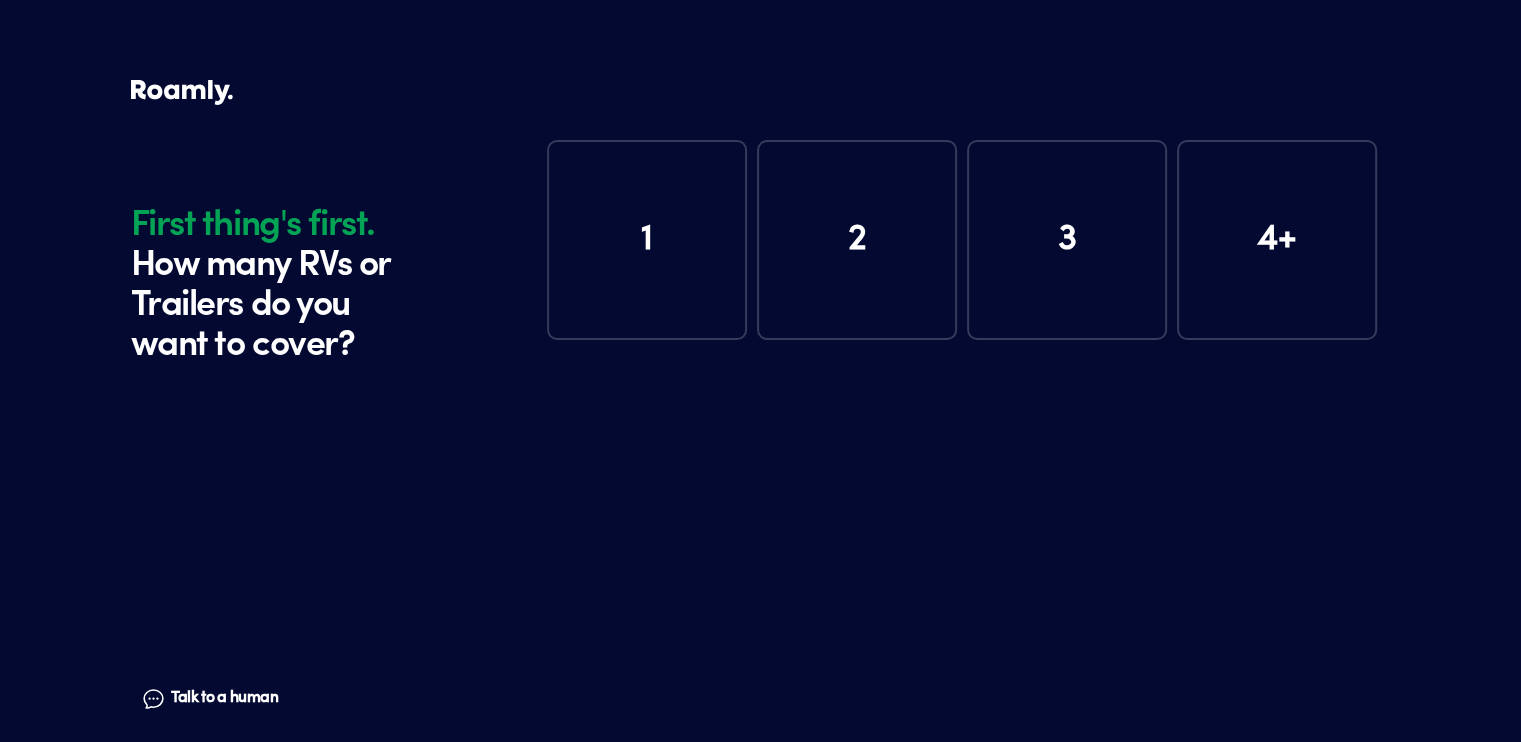 click on "1" at bounding box center (647, 240) 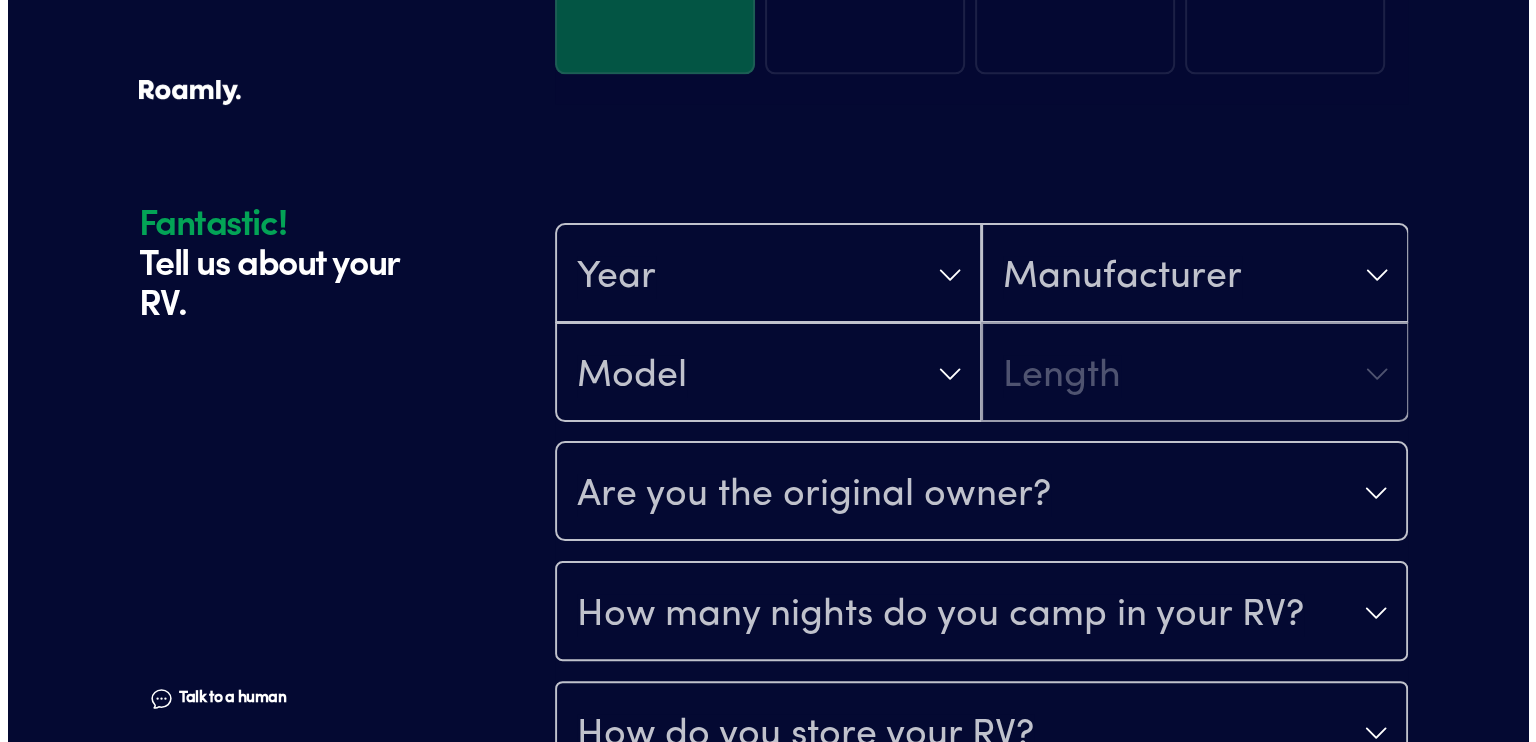 scroll, scrollTop: 390, scrollLeft: 0, axis: vertical 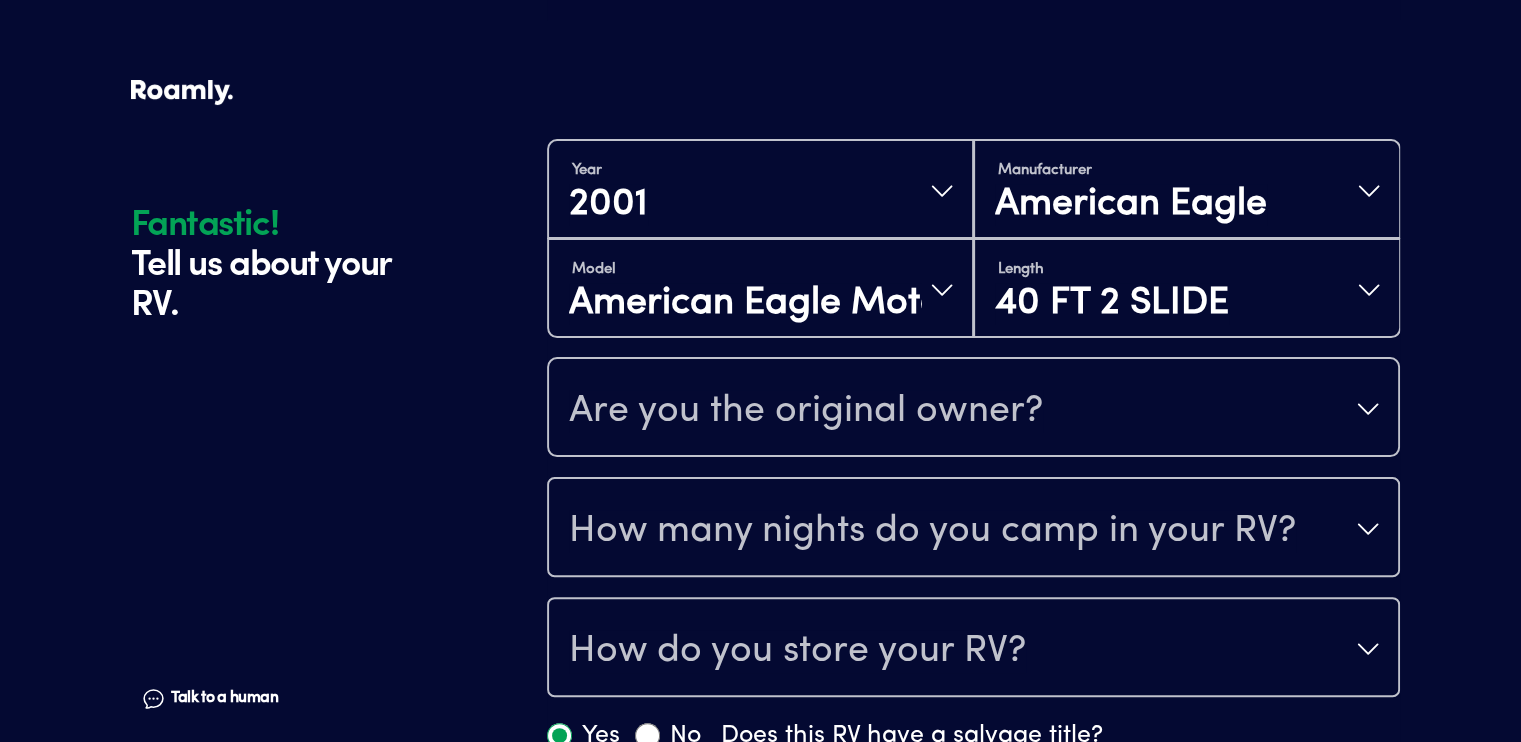 click on "Are you the original owner?" at bounding box center [973, 409] 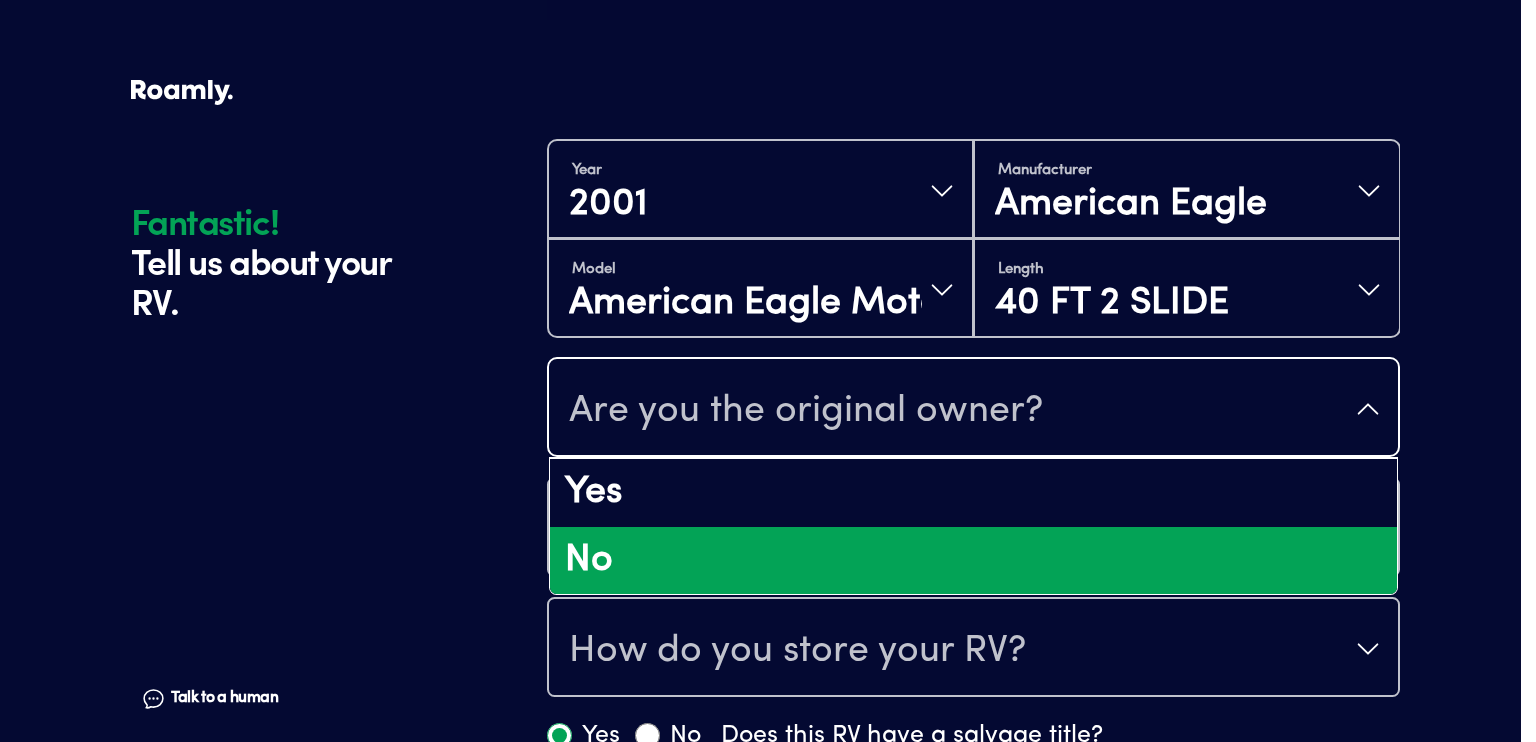 click on "No" at bounding box center [973, 561] 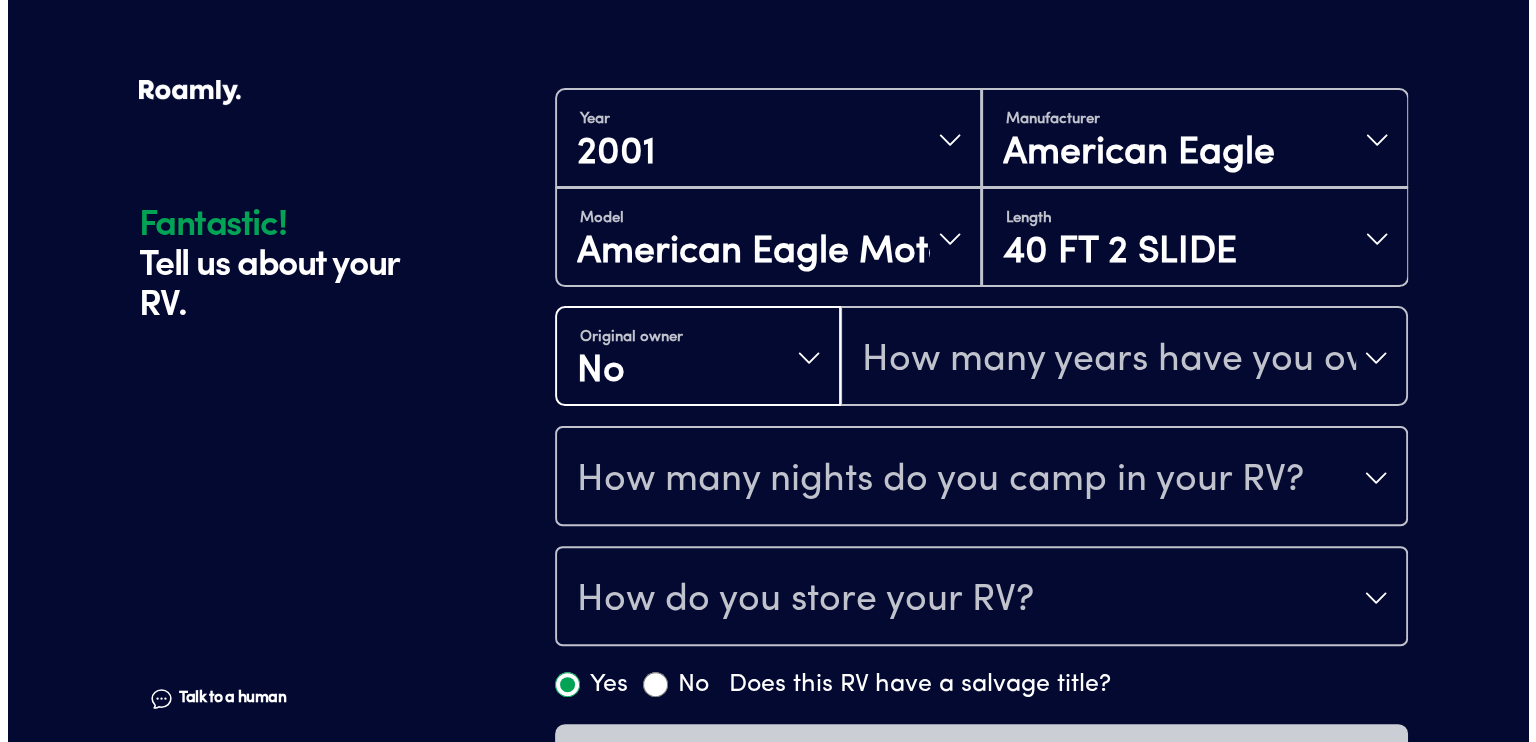 scroll, scrollTop: 490, scrollLeft: 0, axis: vertical 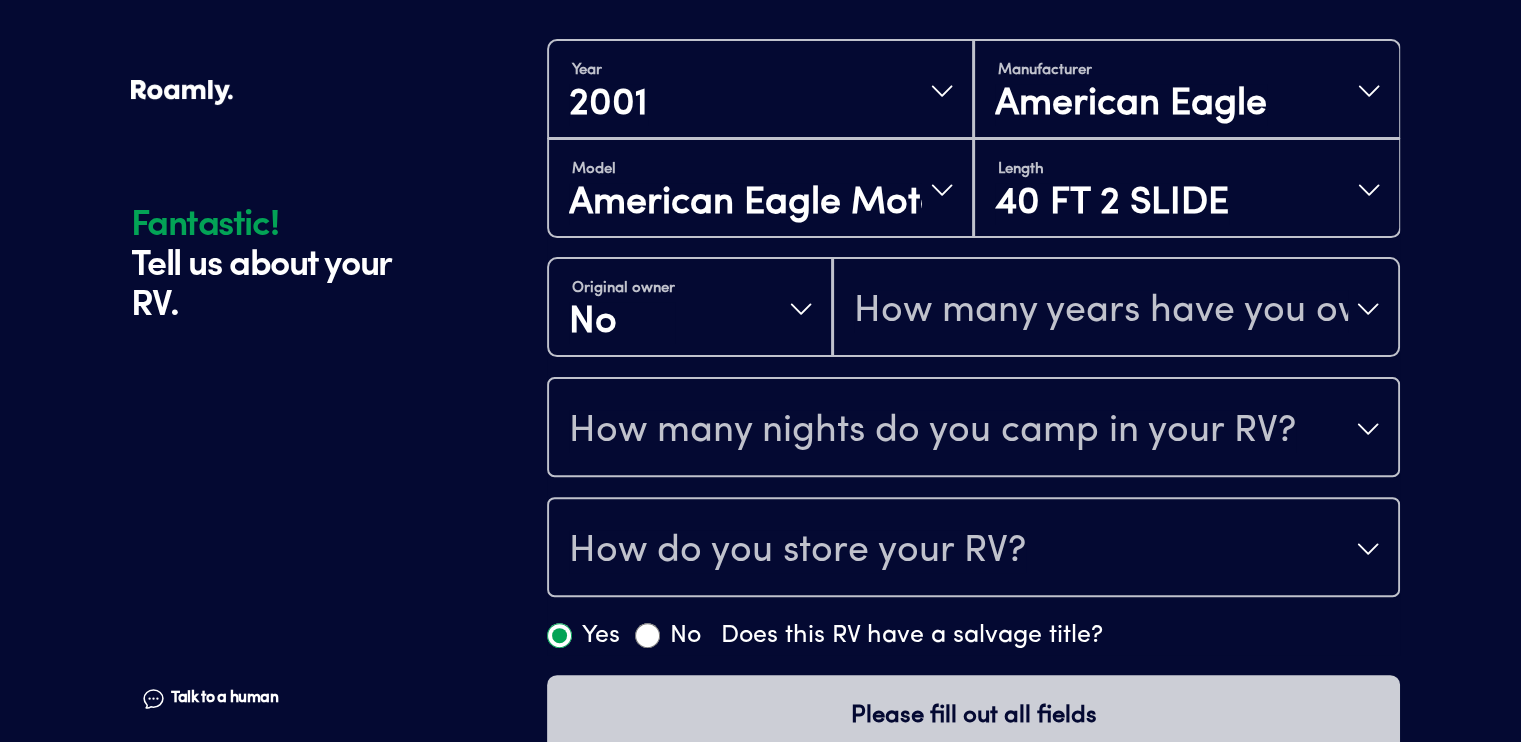 click on "How many nights do you camp in your RV?" at bounding box center [973, 429] 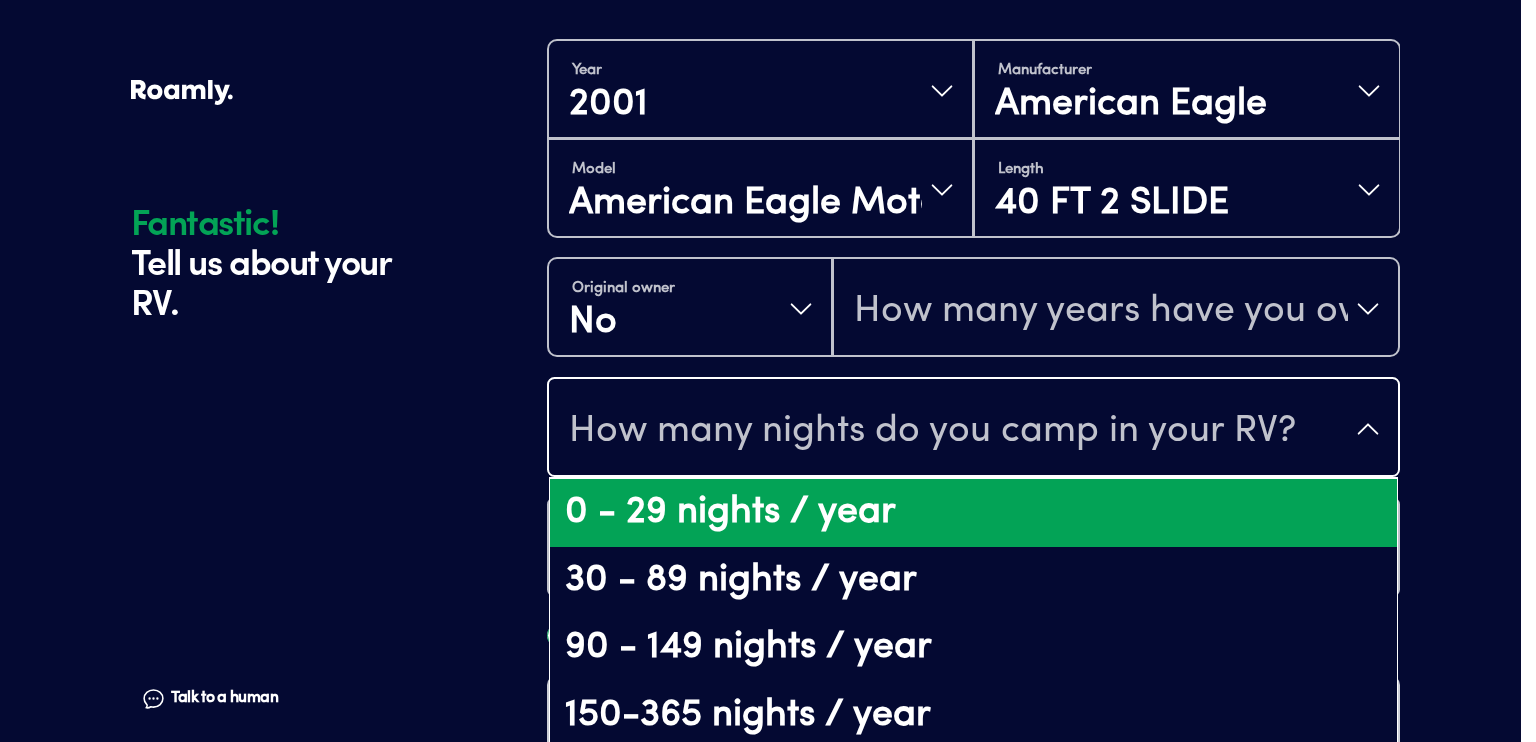 click on "0 - 29 nights / year" at bounding box center [973, 513] 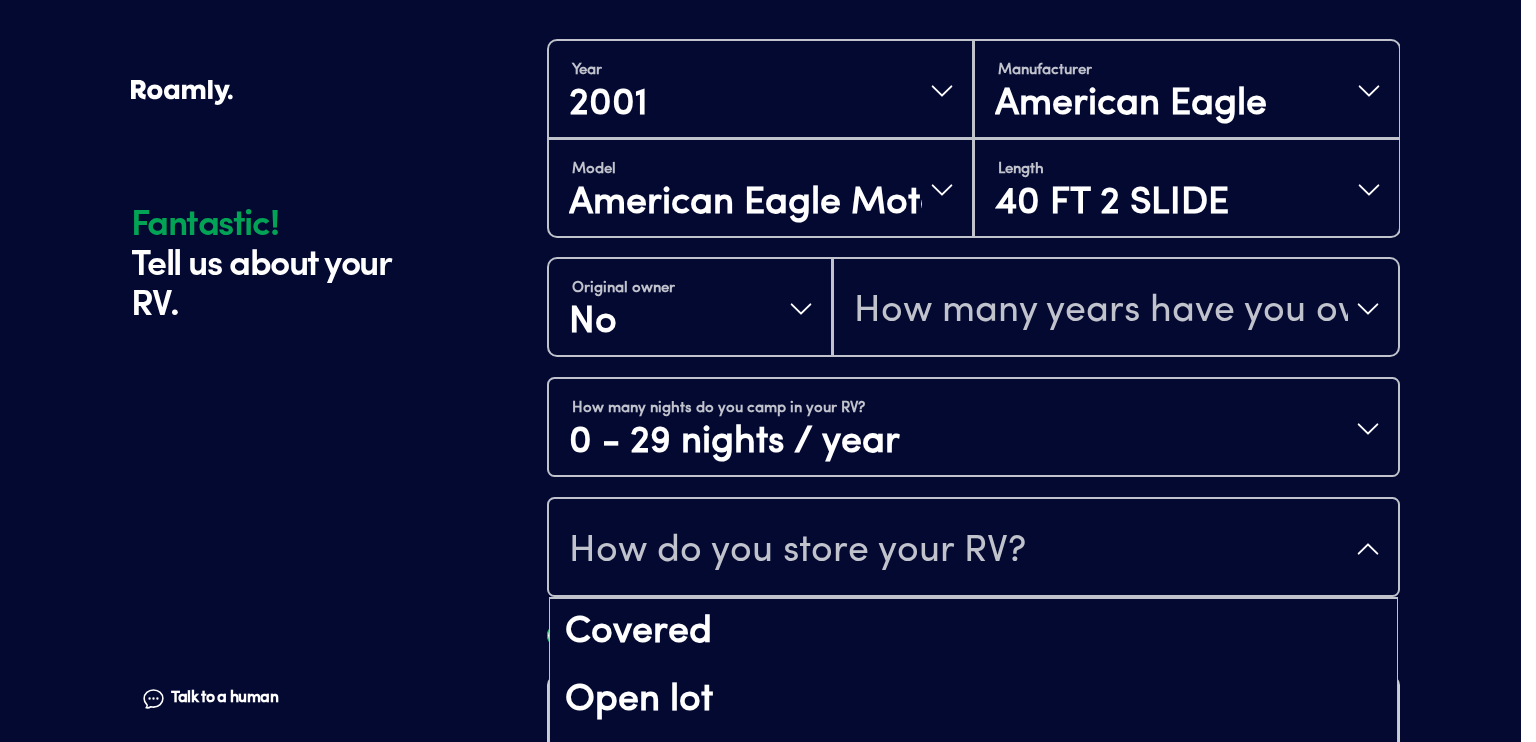 click on "How do you store your RV?" at bounding box center [973, 549] 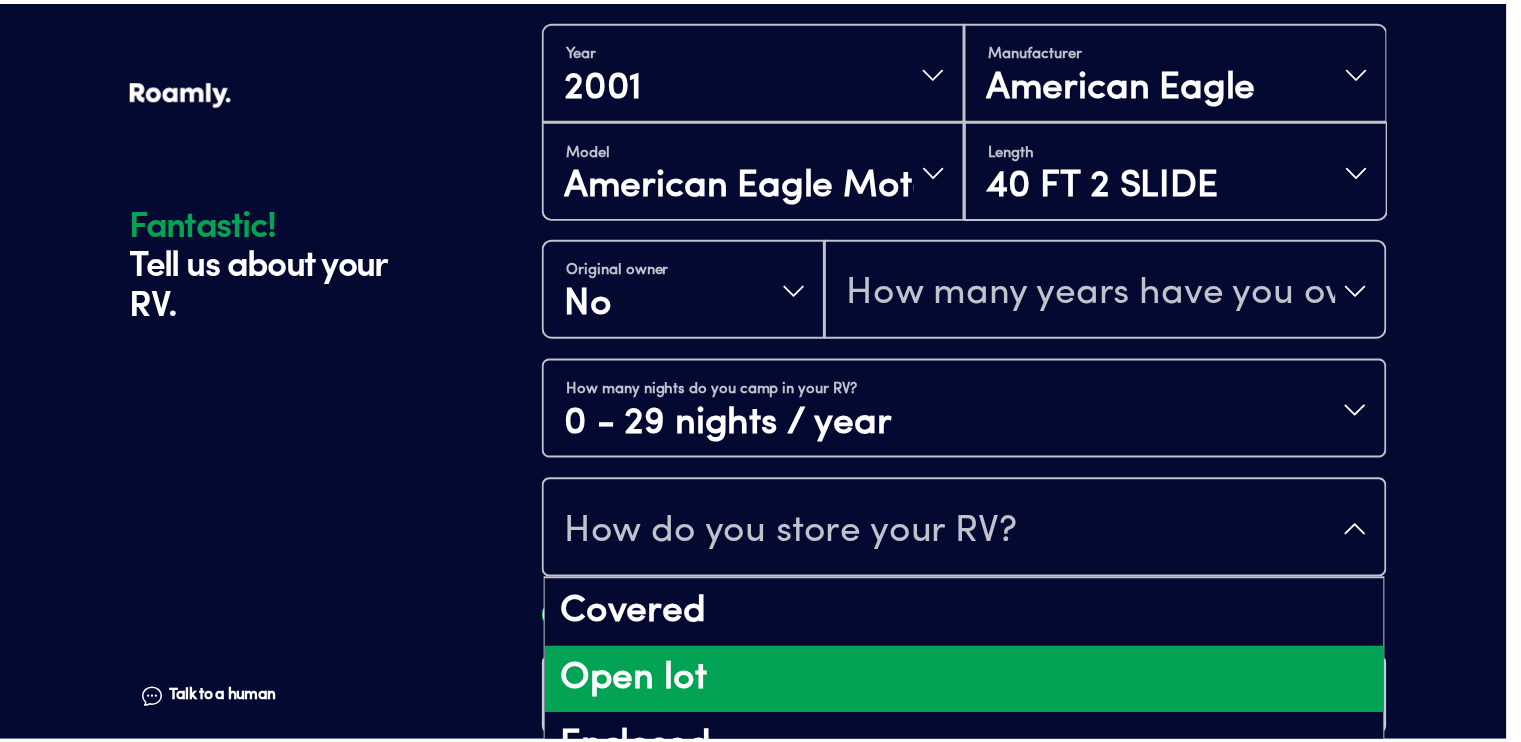 scroll, scrollTop: 24, scrollLeft: 0, axis: vertical 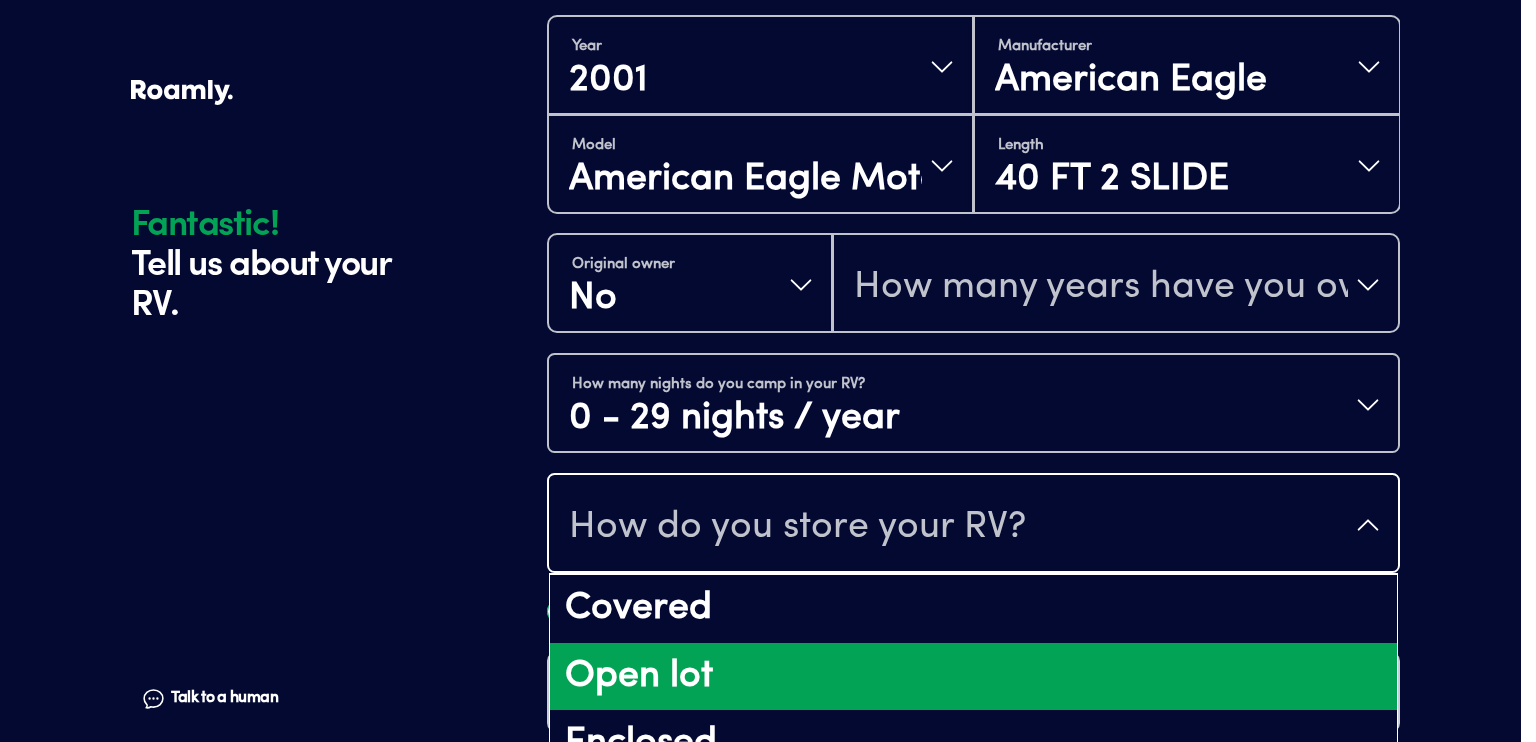 click on "Open lot" at bounding box center [973, 677] 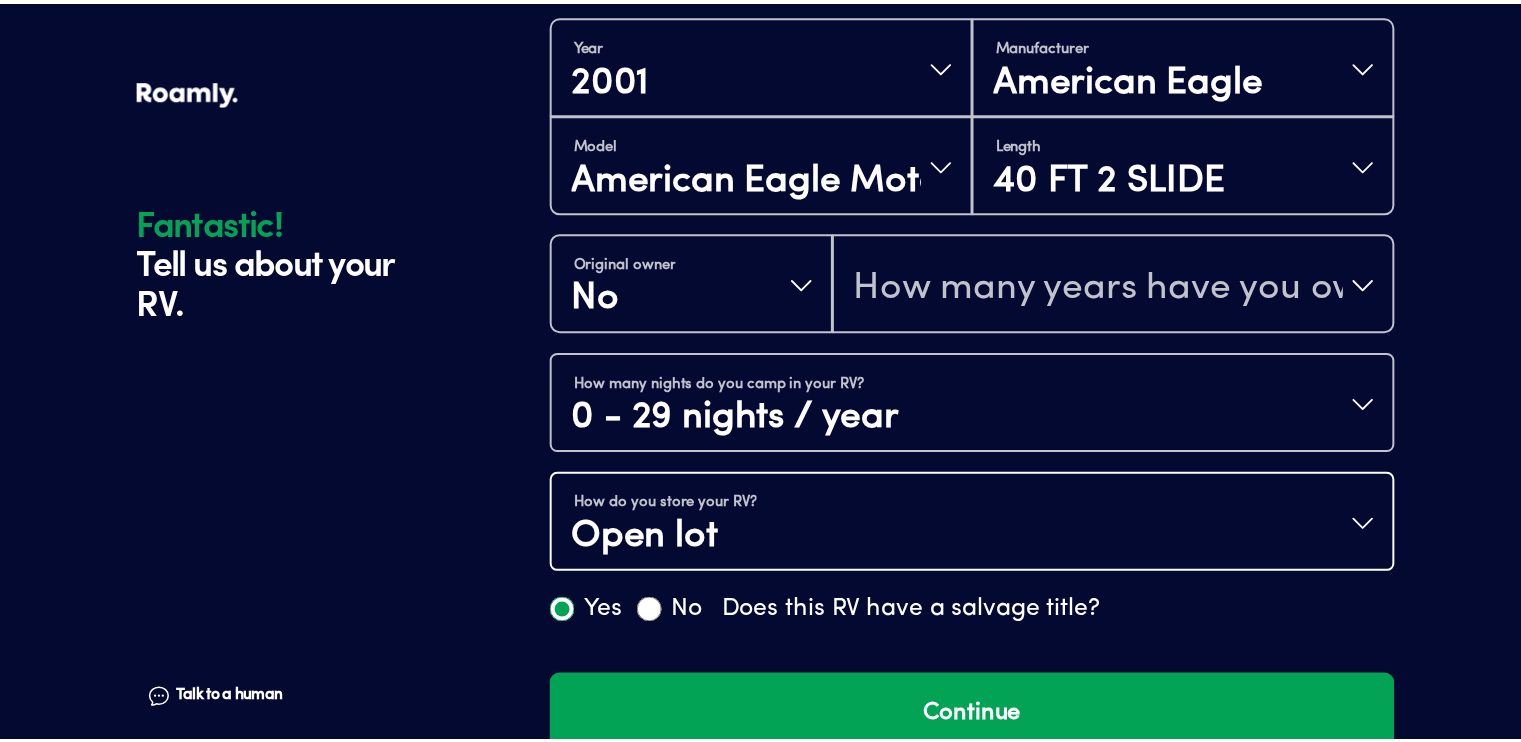 scroll, scrollTop: 0, scrollLeft: 0, axis: both 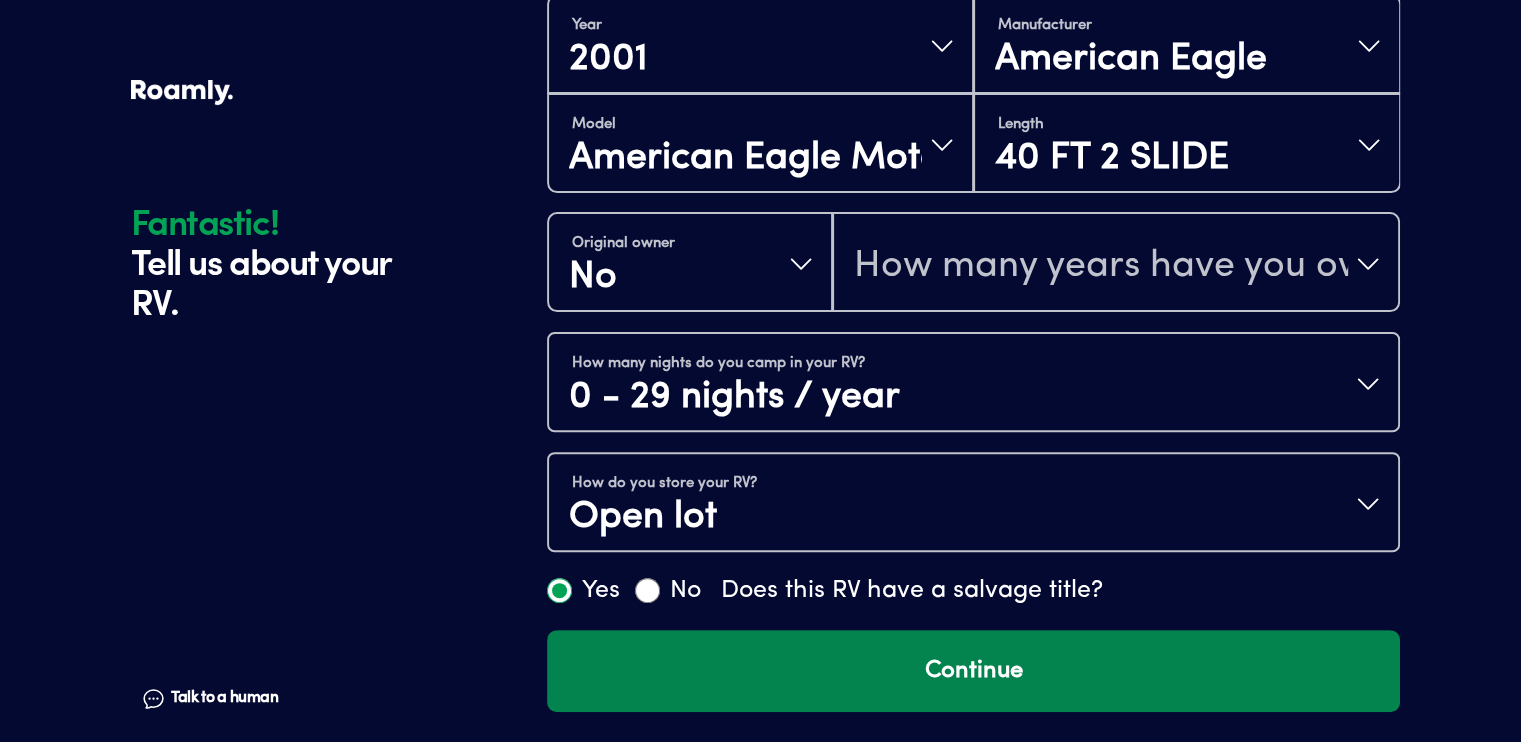 click on "Continue" at bounding box center (973, 671) 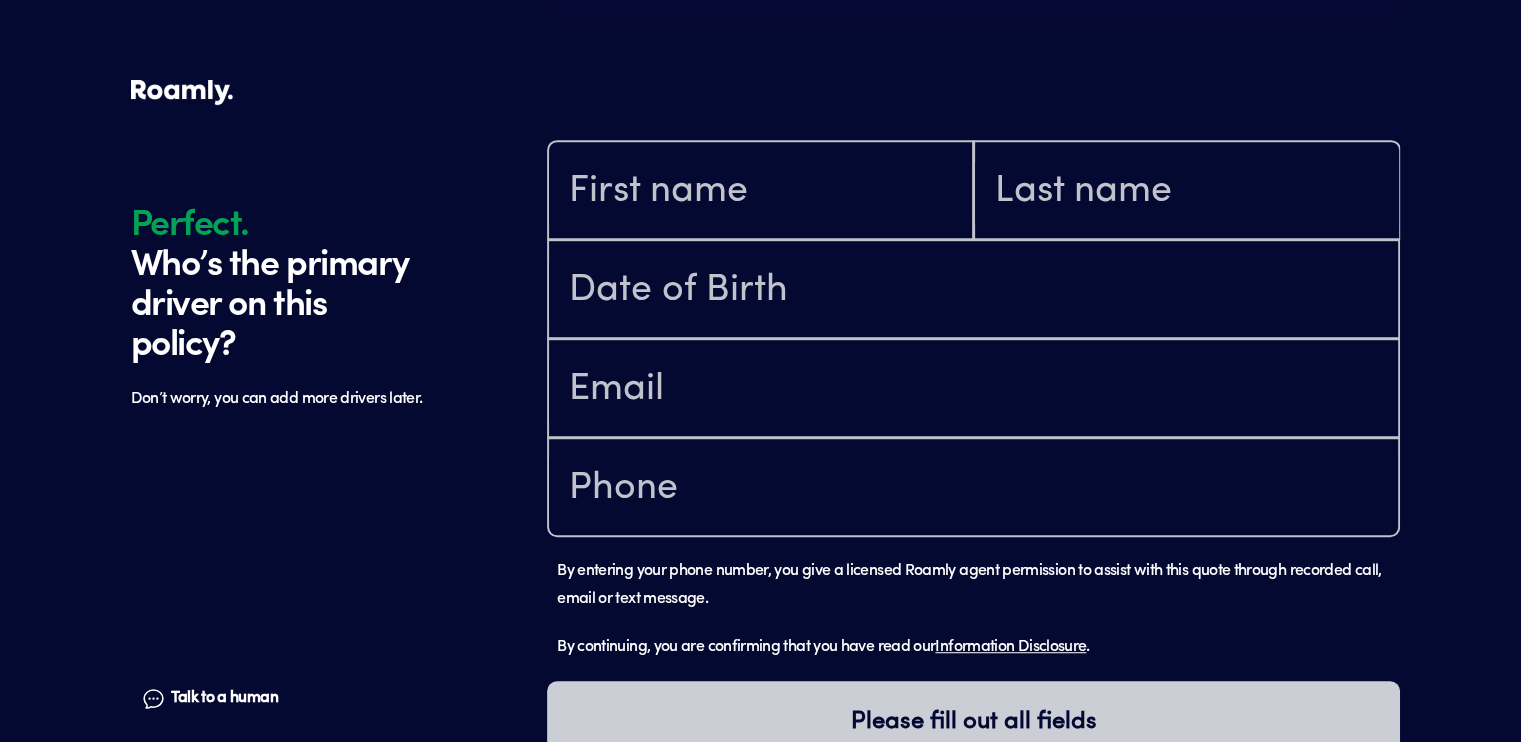 scroll, scrollTop: 1184, scrollLeft: 0, axis: vertical 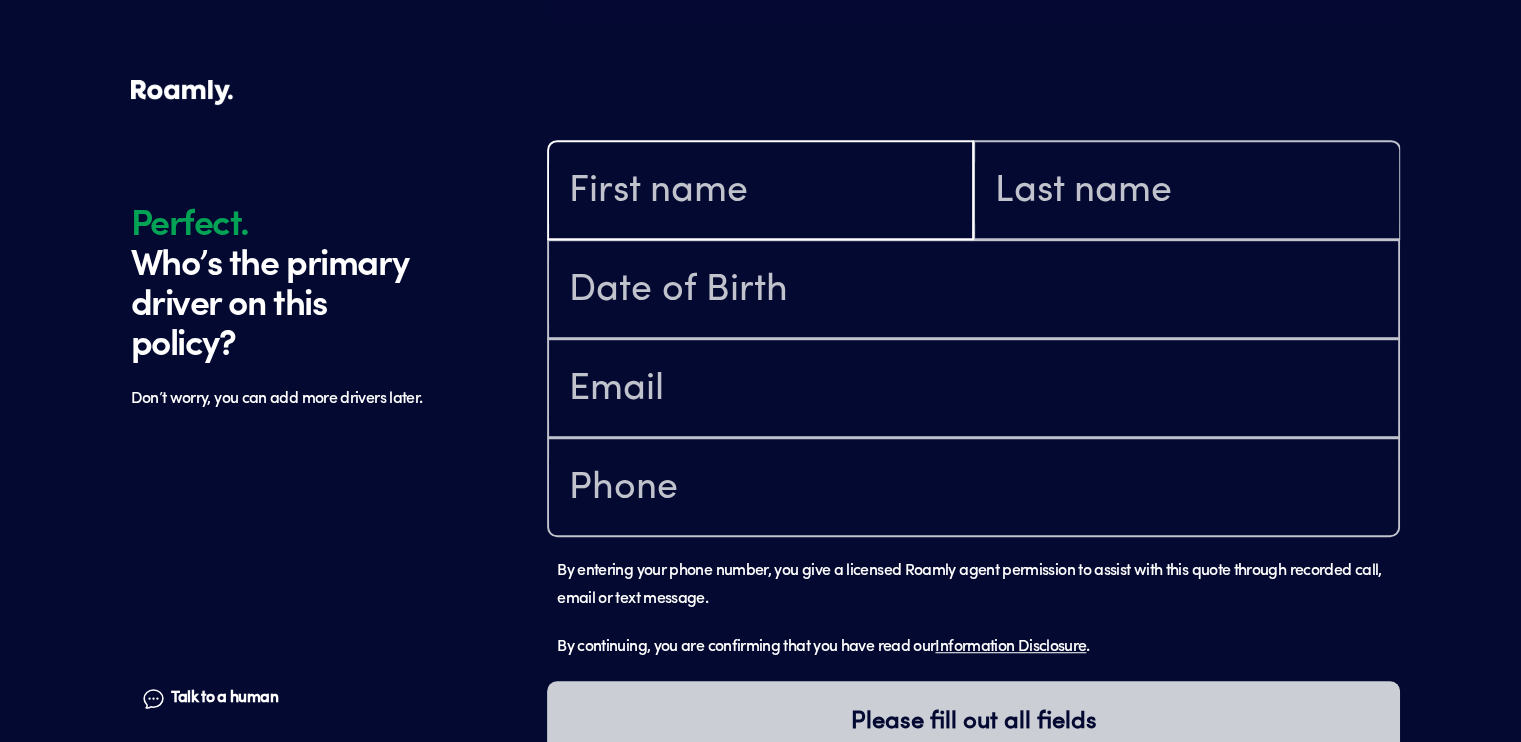 click at bounding box center [760, 192] 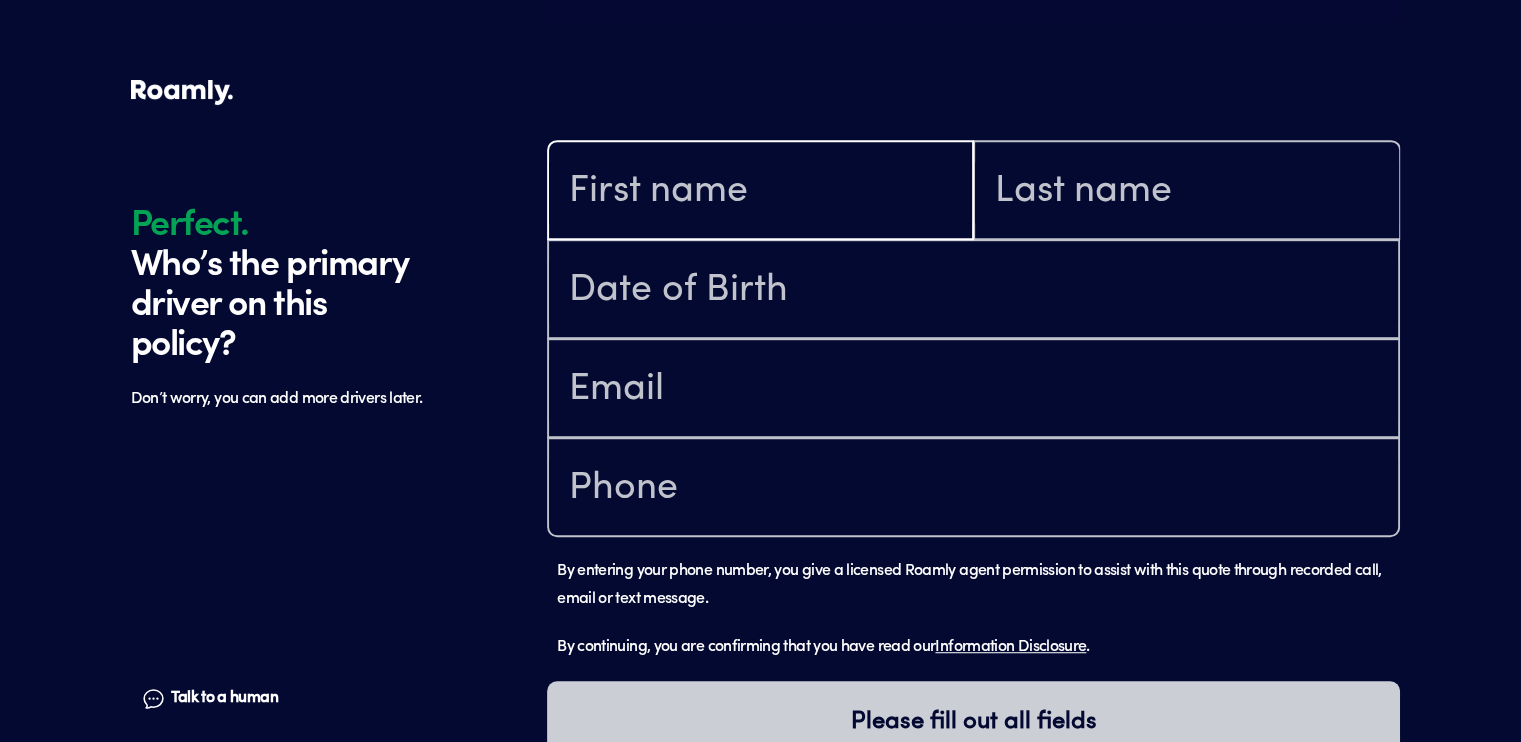 type on "[PERSON_NAME]" 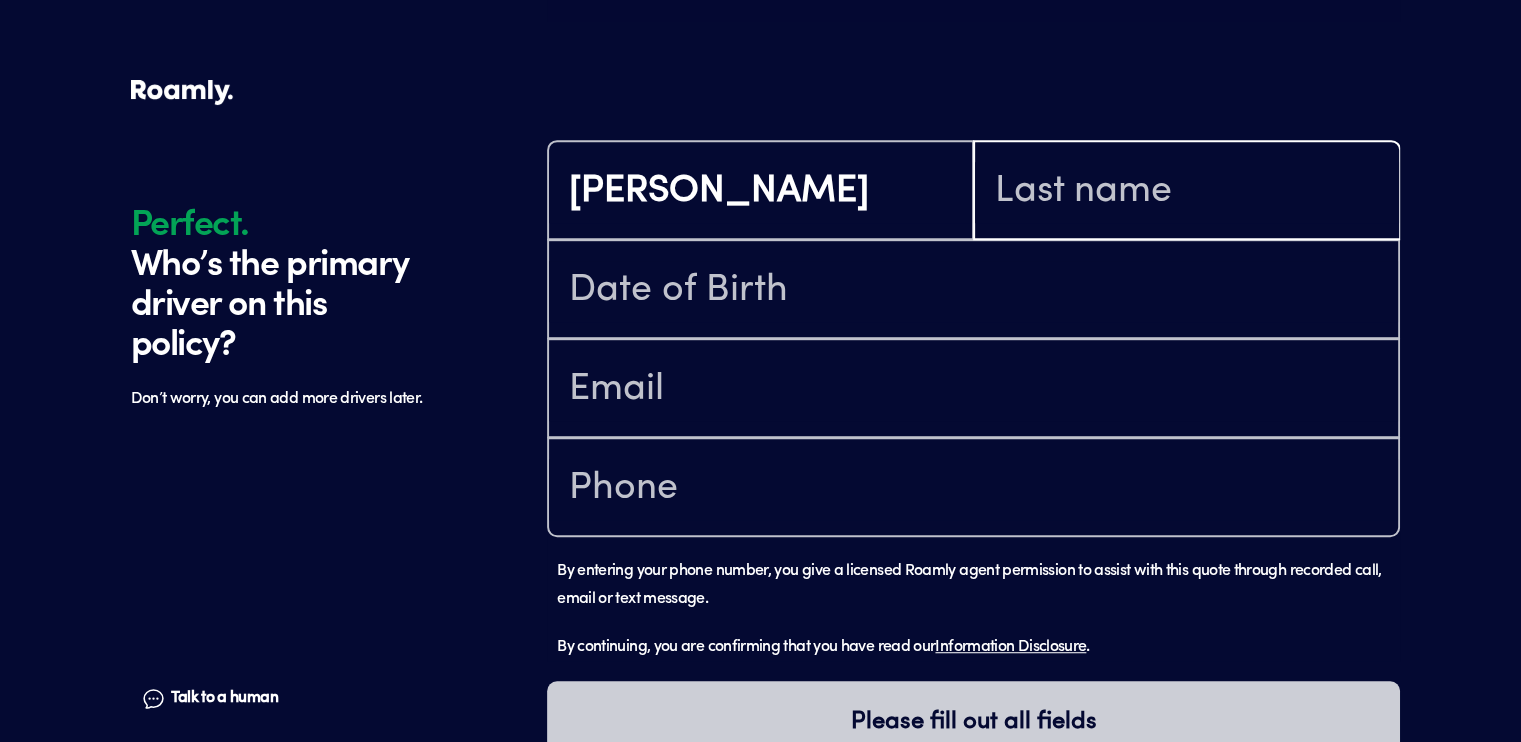 type on "HYDE SR" 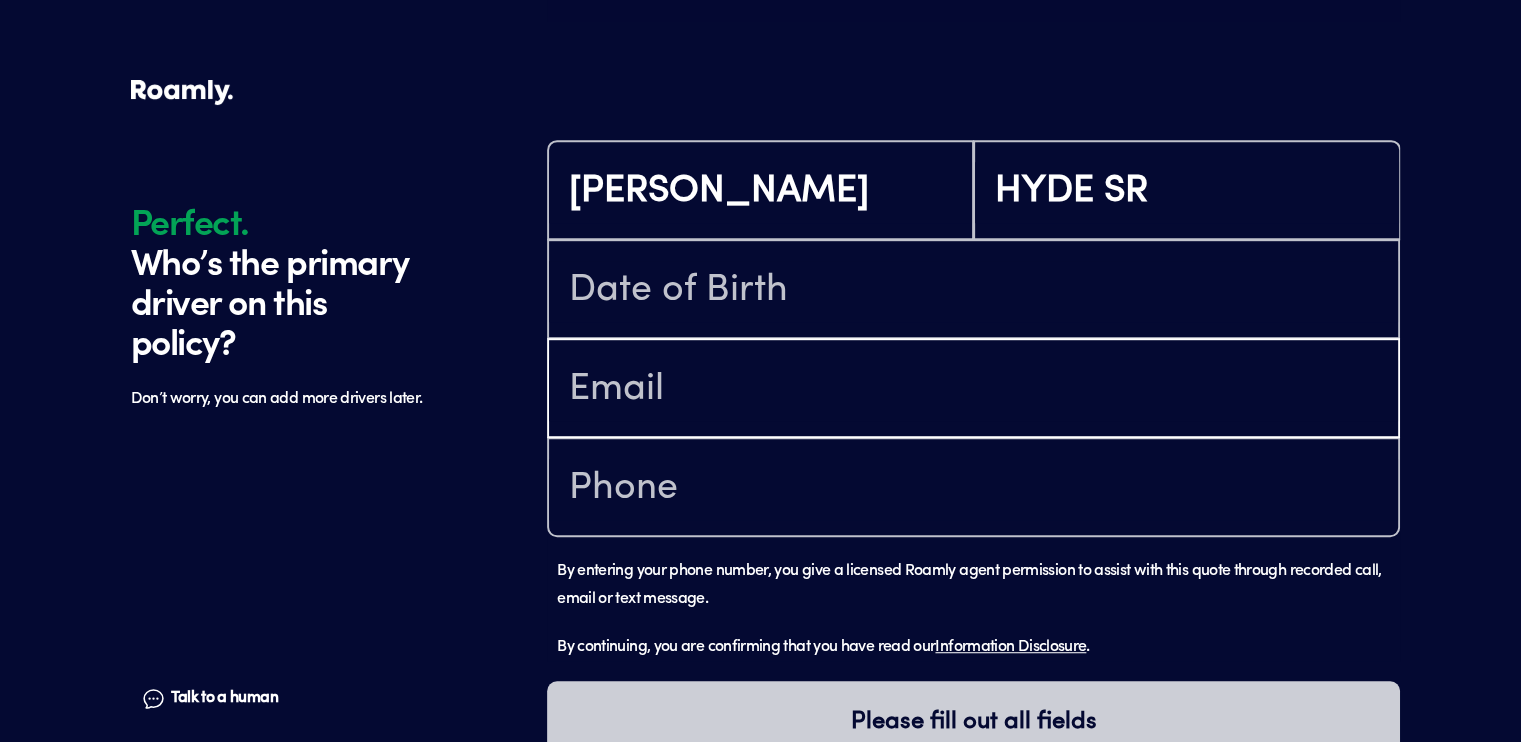 type on "[EMAIL_ADDRESS][DOMAIN_NAME]" 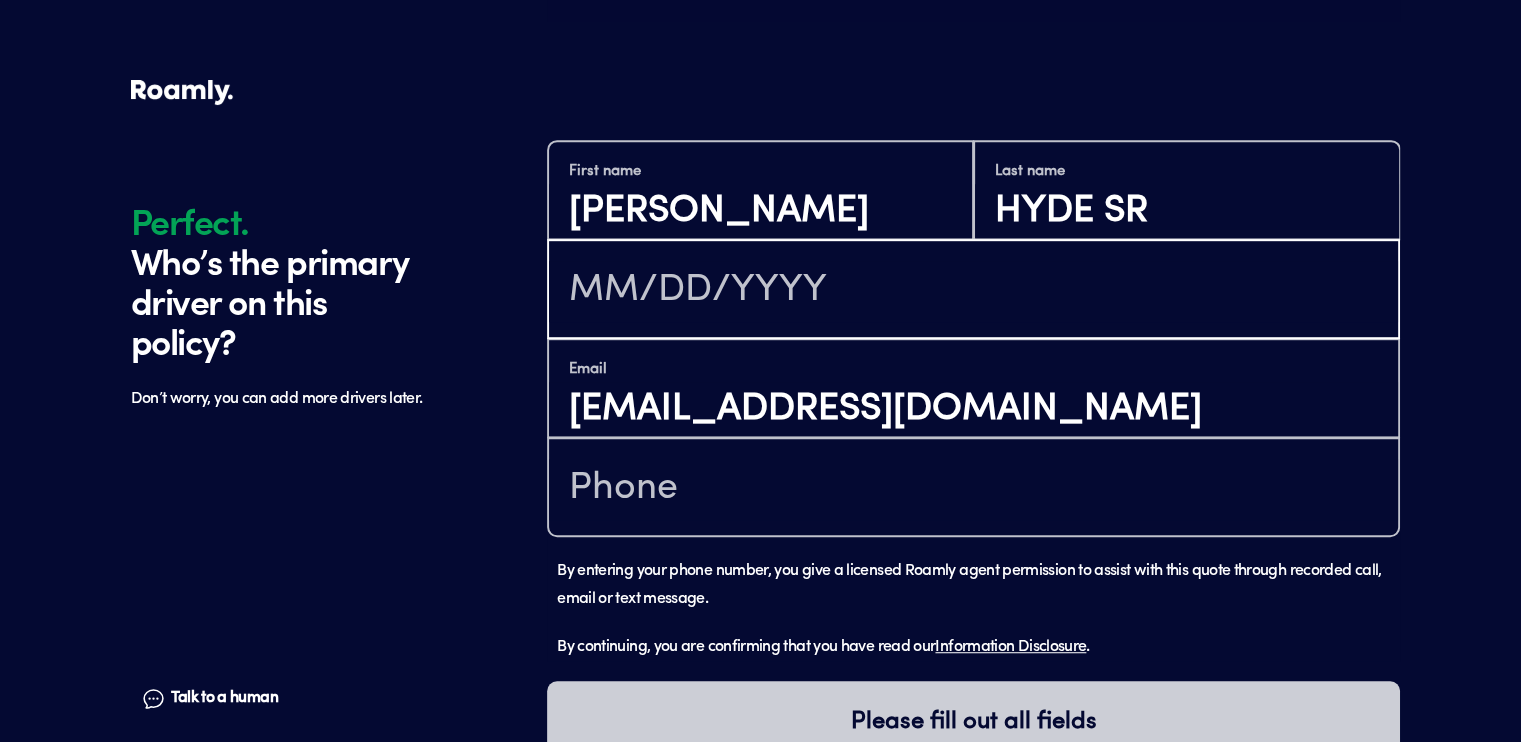 click at bounding box center [973, 291] 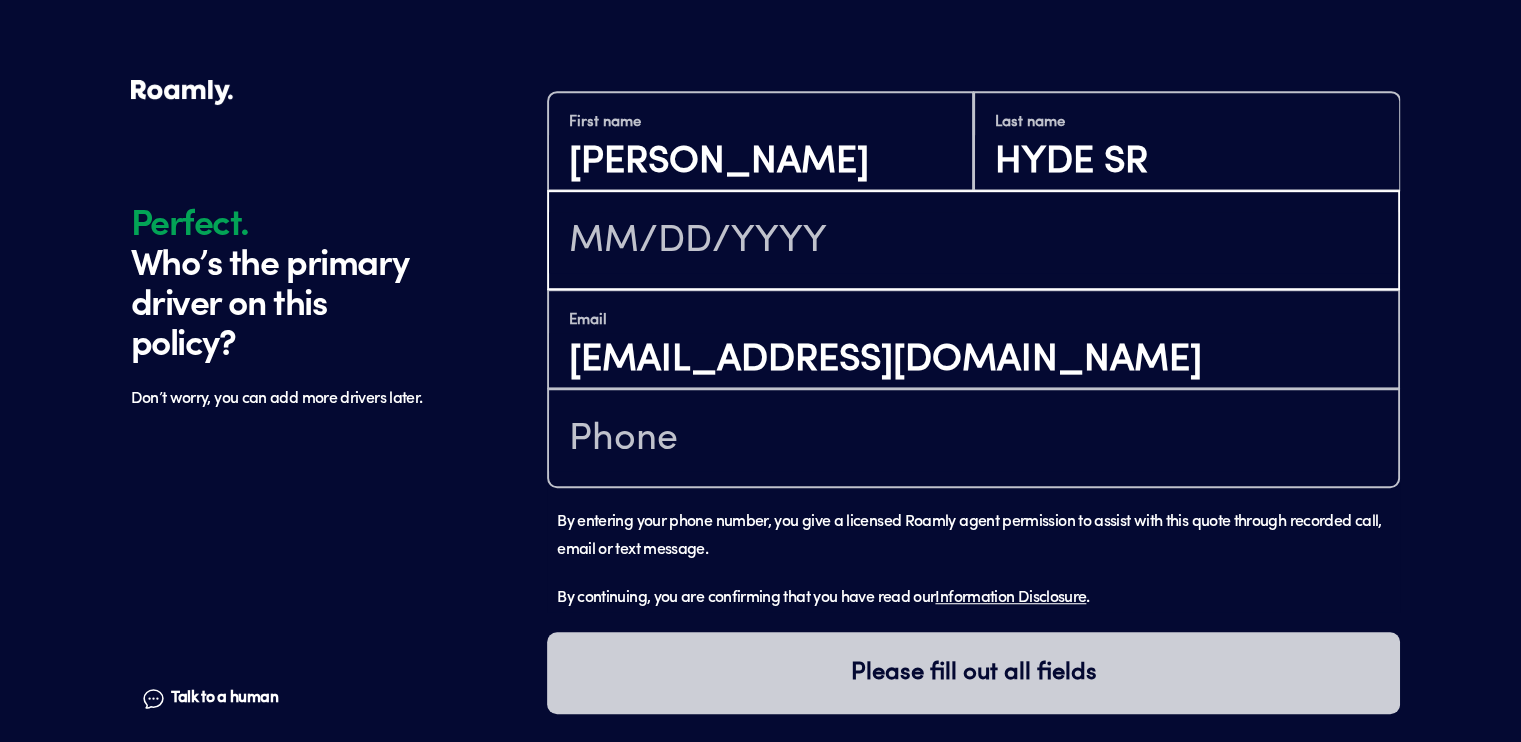scroll, scrollTop: 1235, scrollLeft: 0, axis: vertical 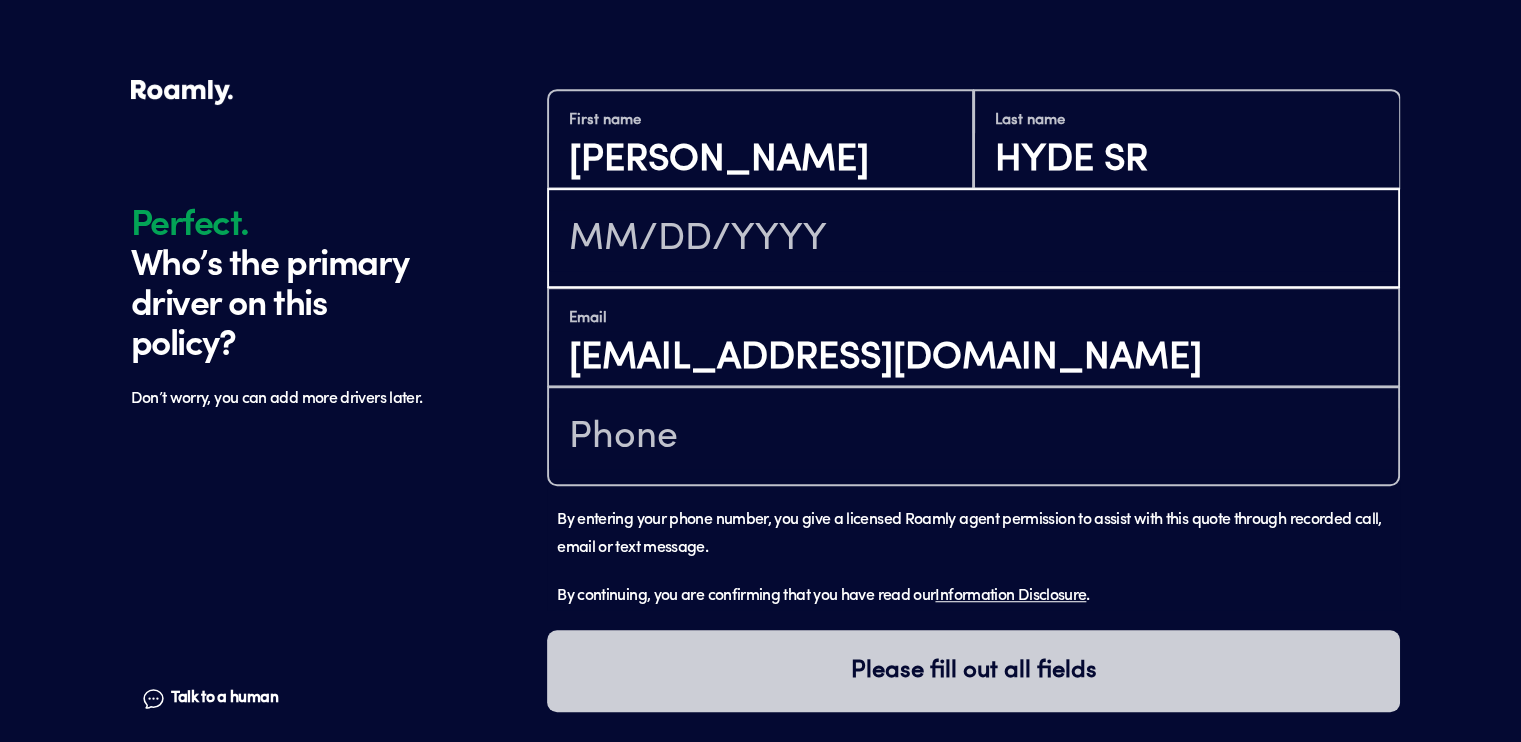 click at bounding box center [973, 240] 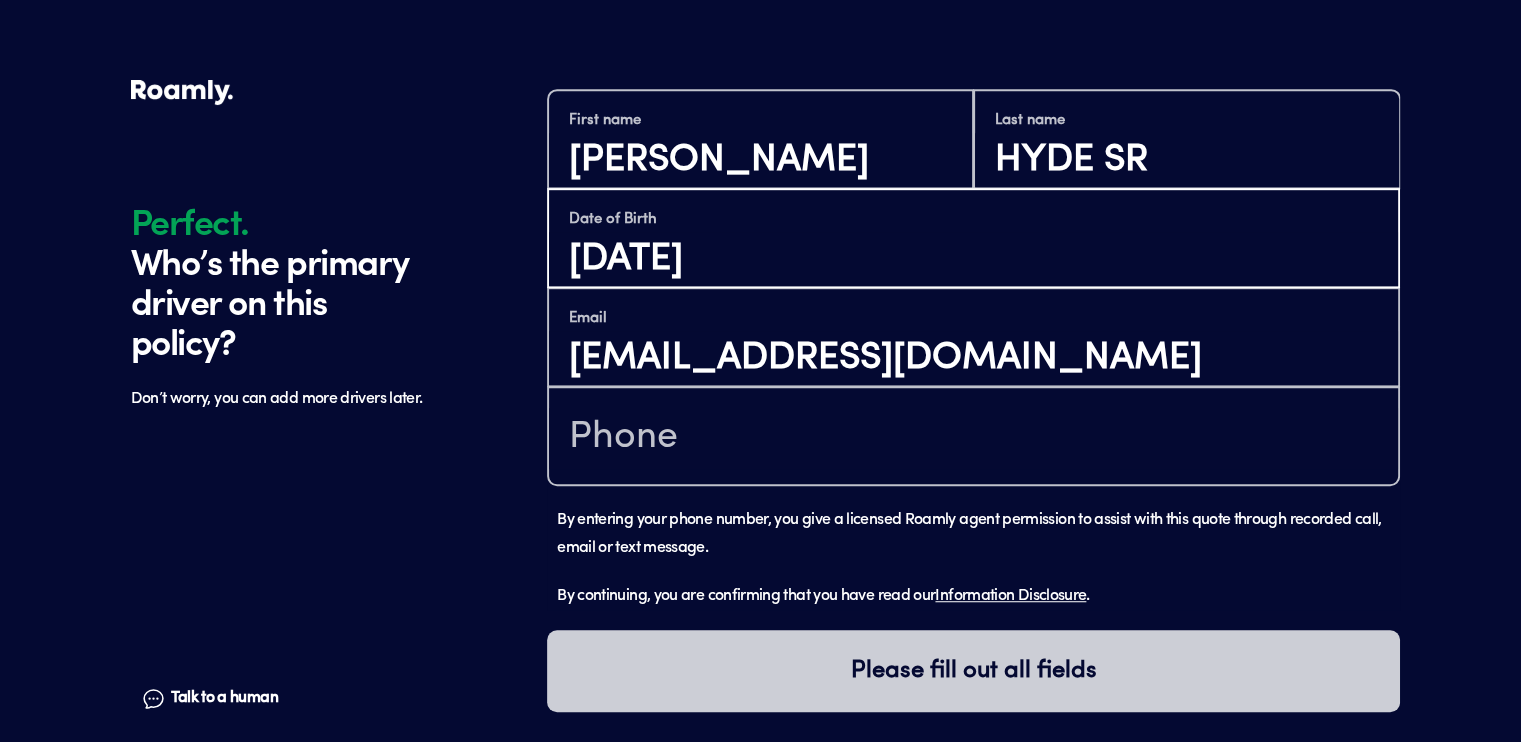 type on "[DATE]" 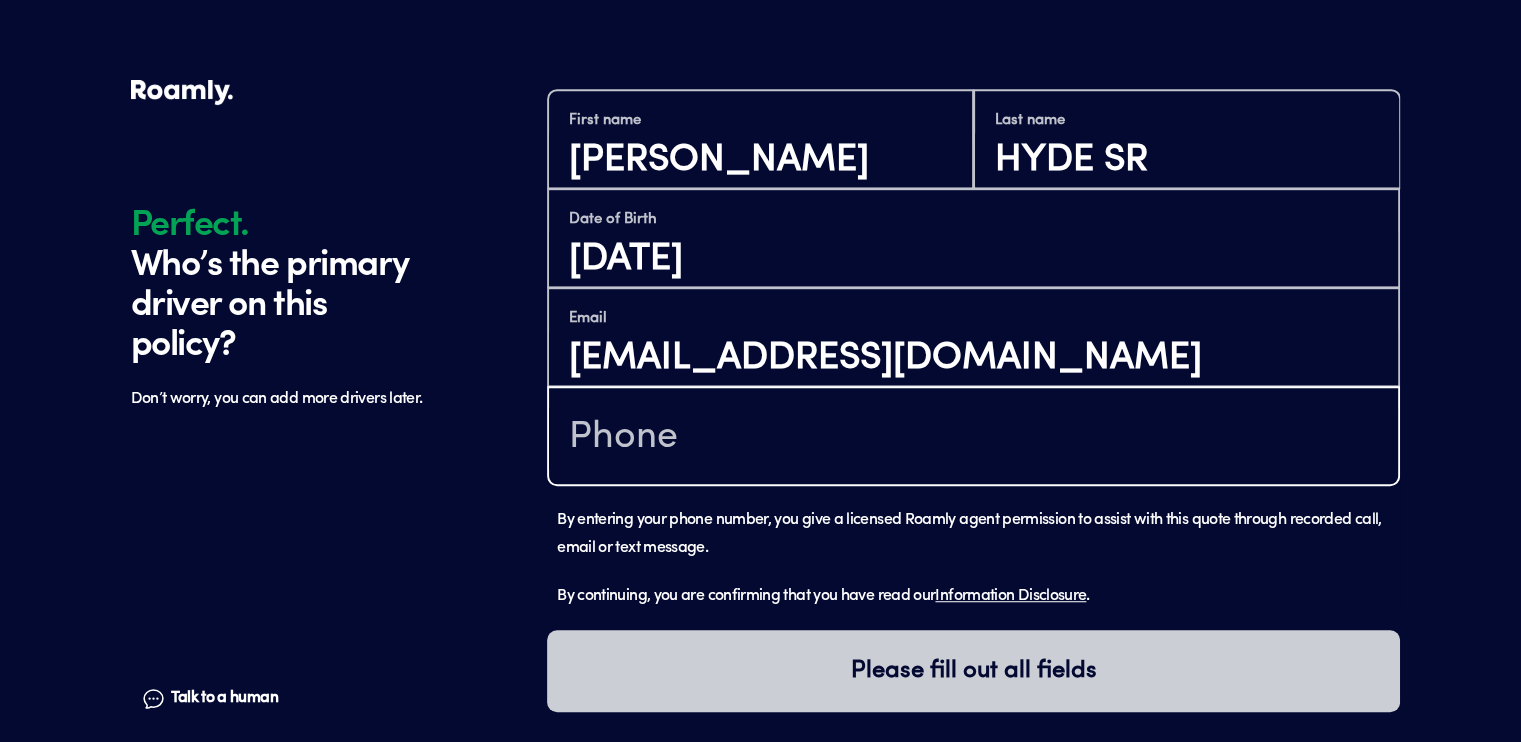 click at bounding box center [973, 438] 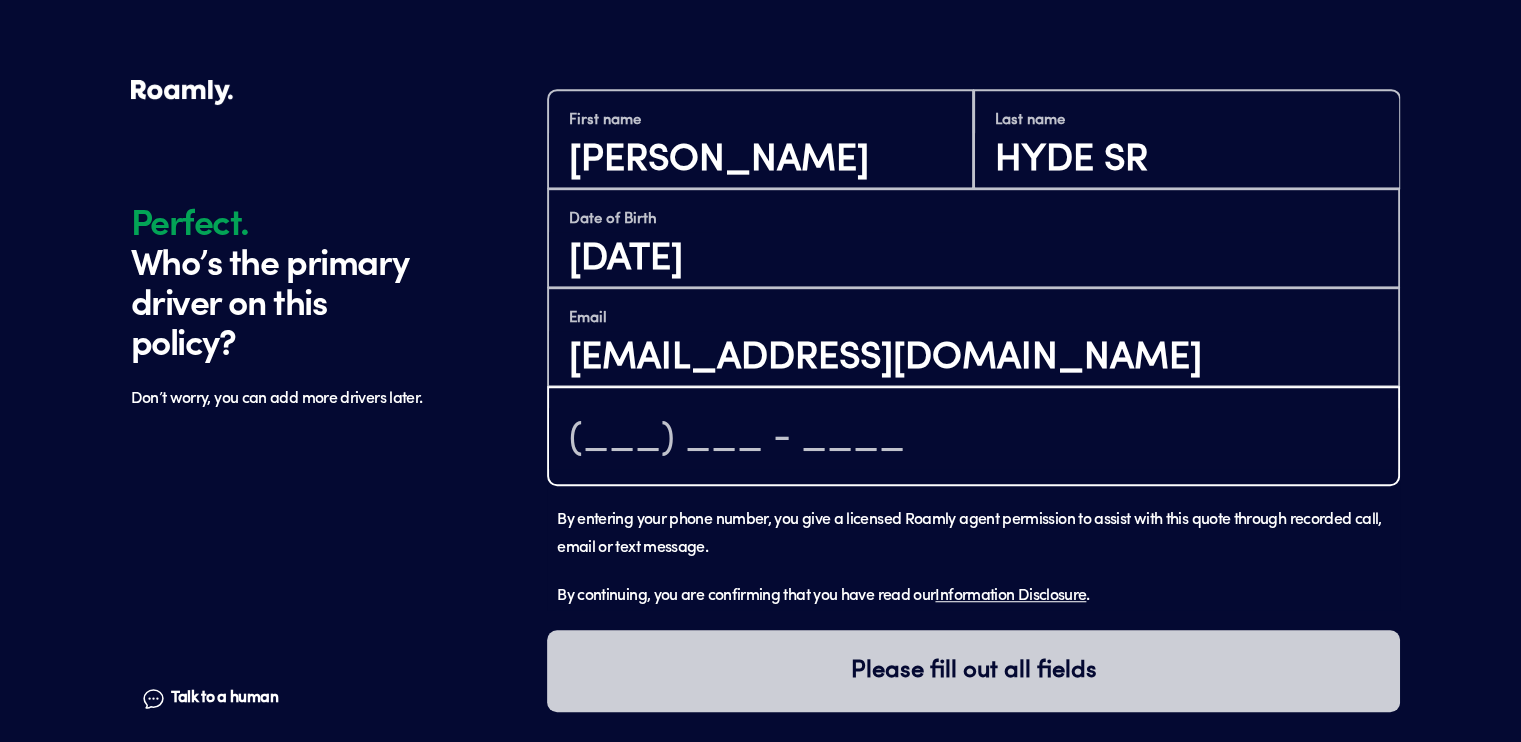type on "[PHONE_NUMBER]" 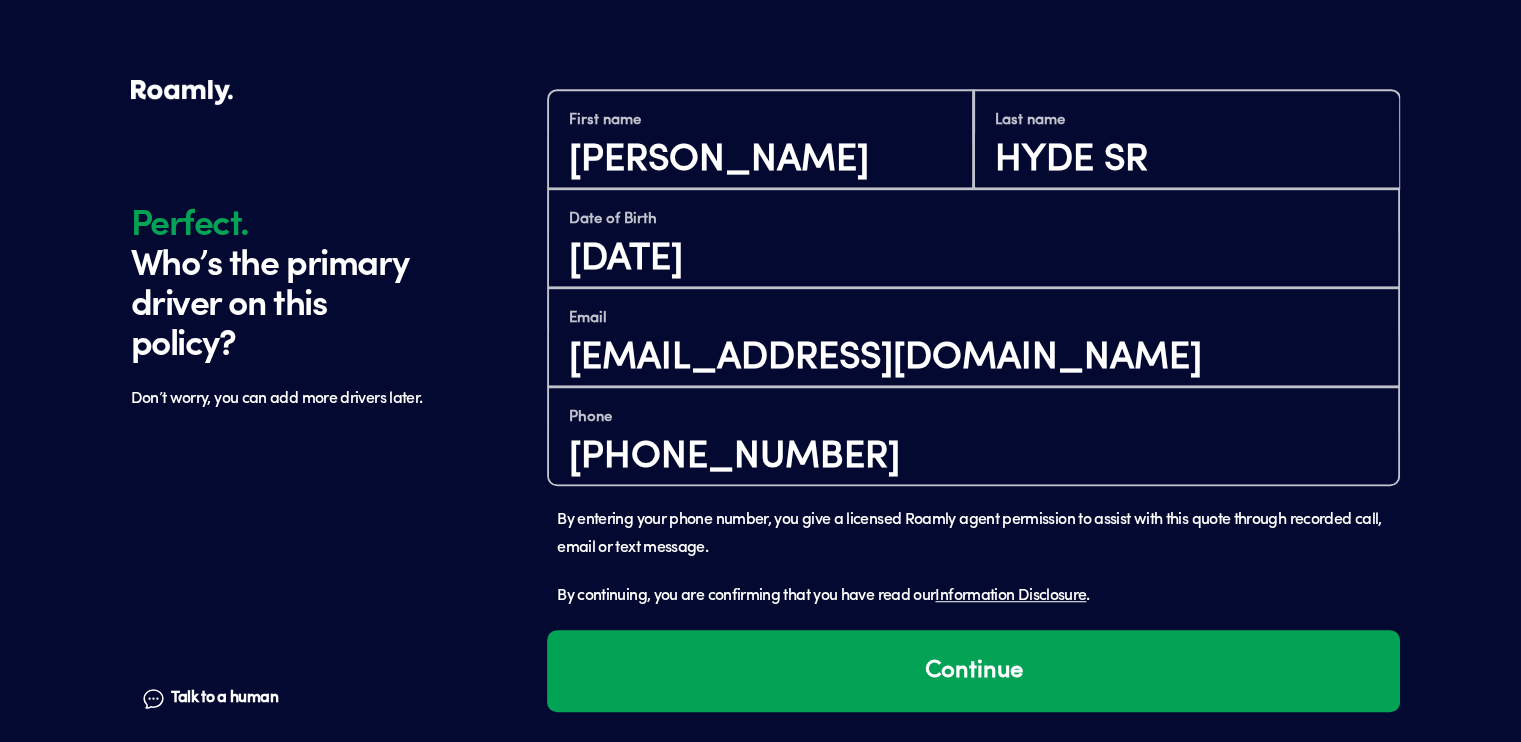 click on "Talk to a human" at bounding box center (224, 698) 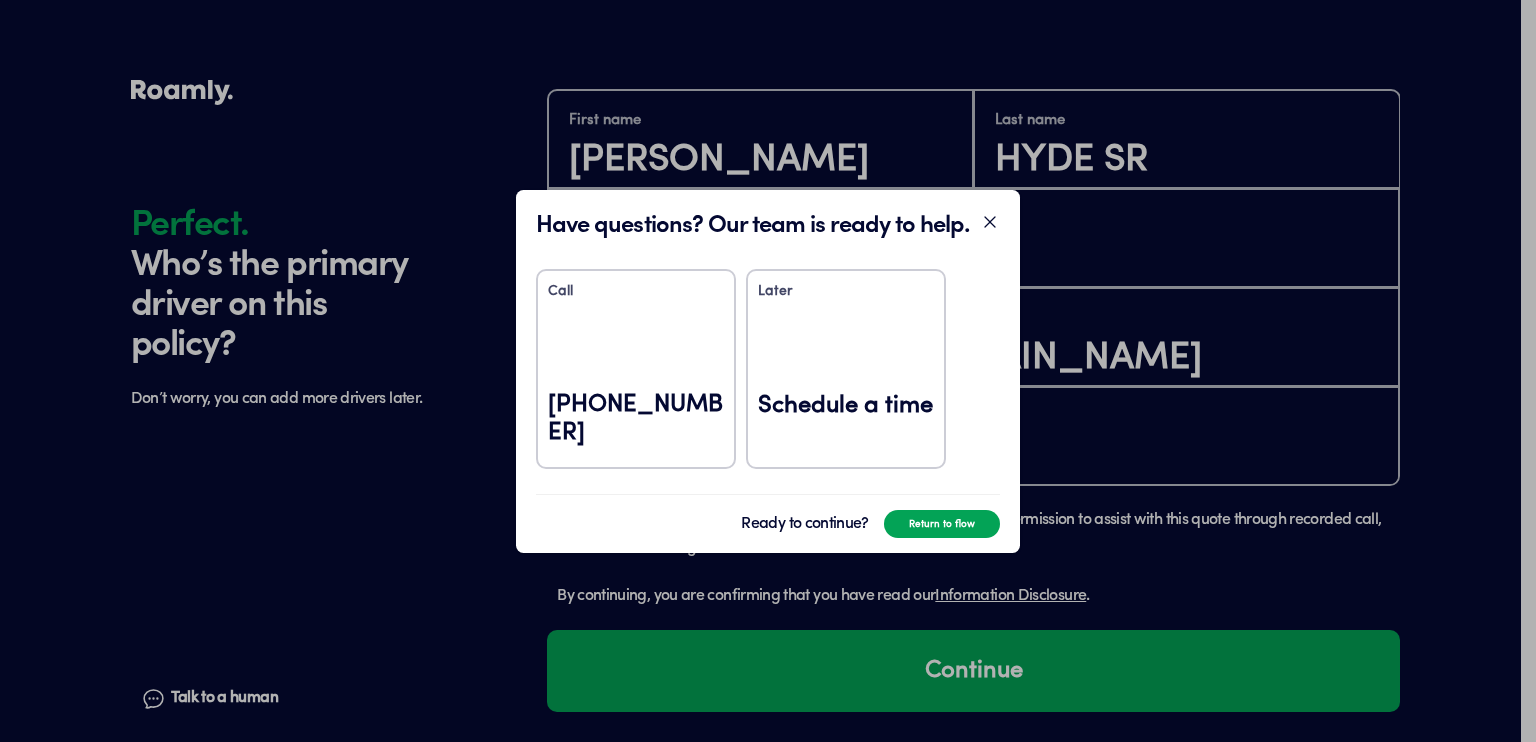 click 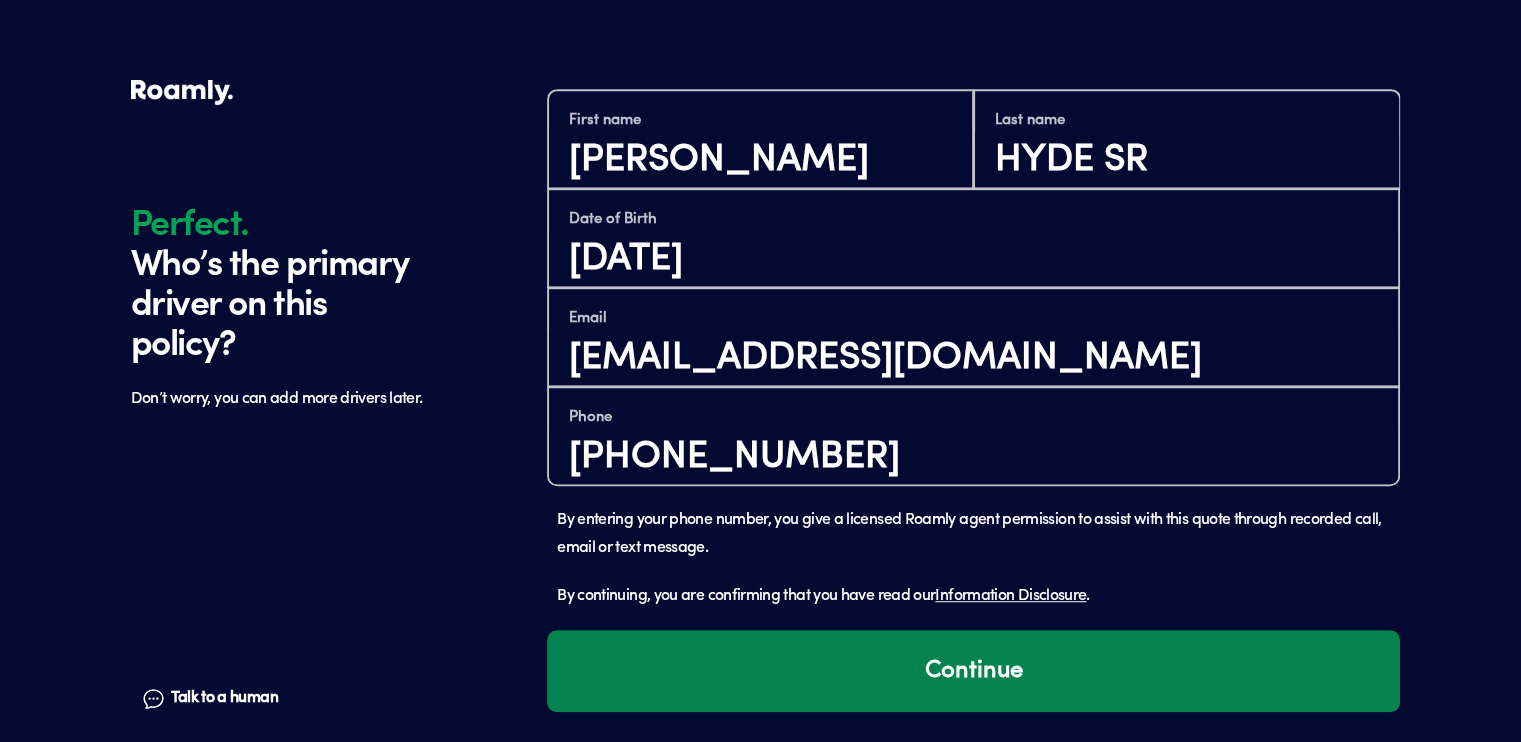 click on "Continue" at bounding box center [973, 671] 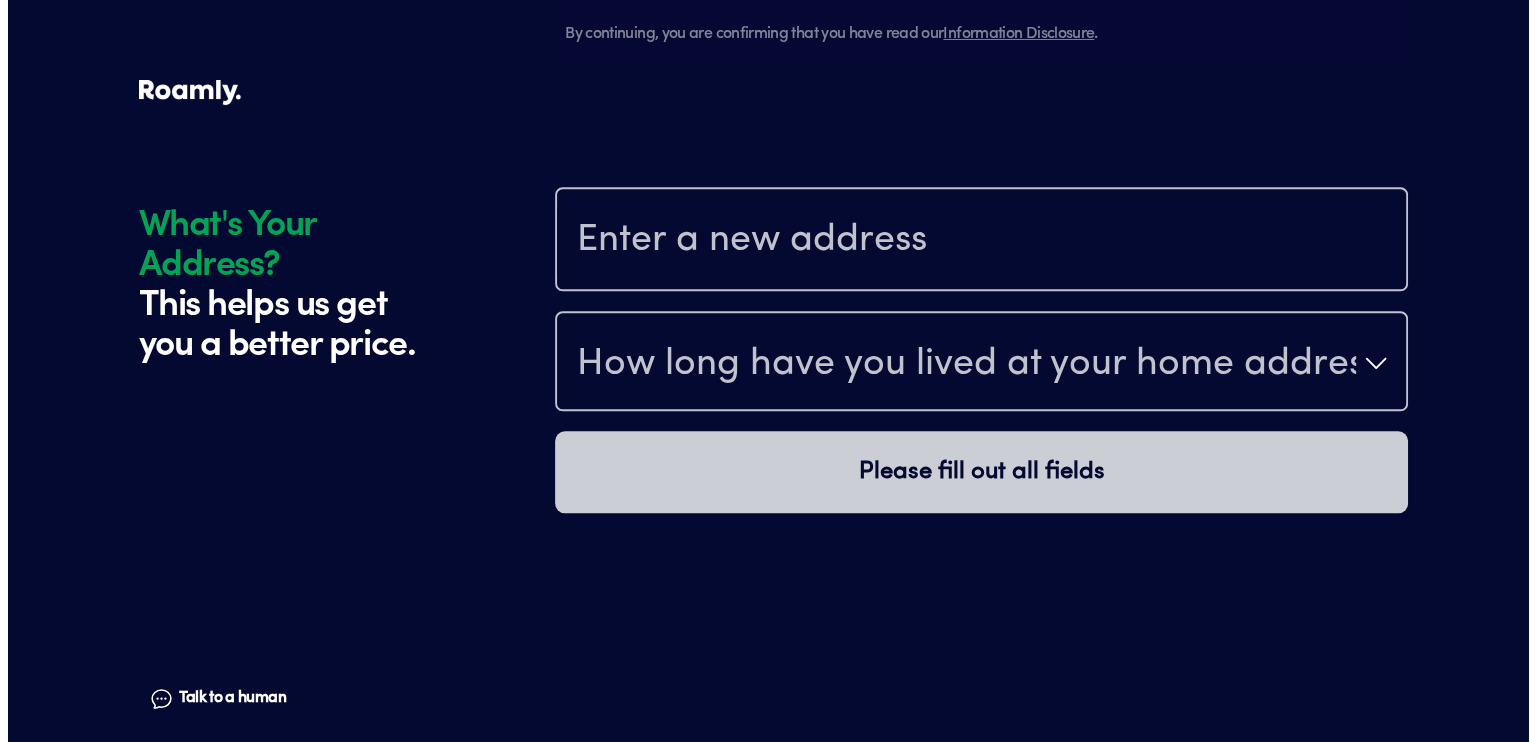 scroll, scrollTop: 1866, scrollLeft: 0, axis: vertical 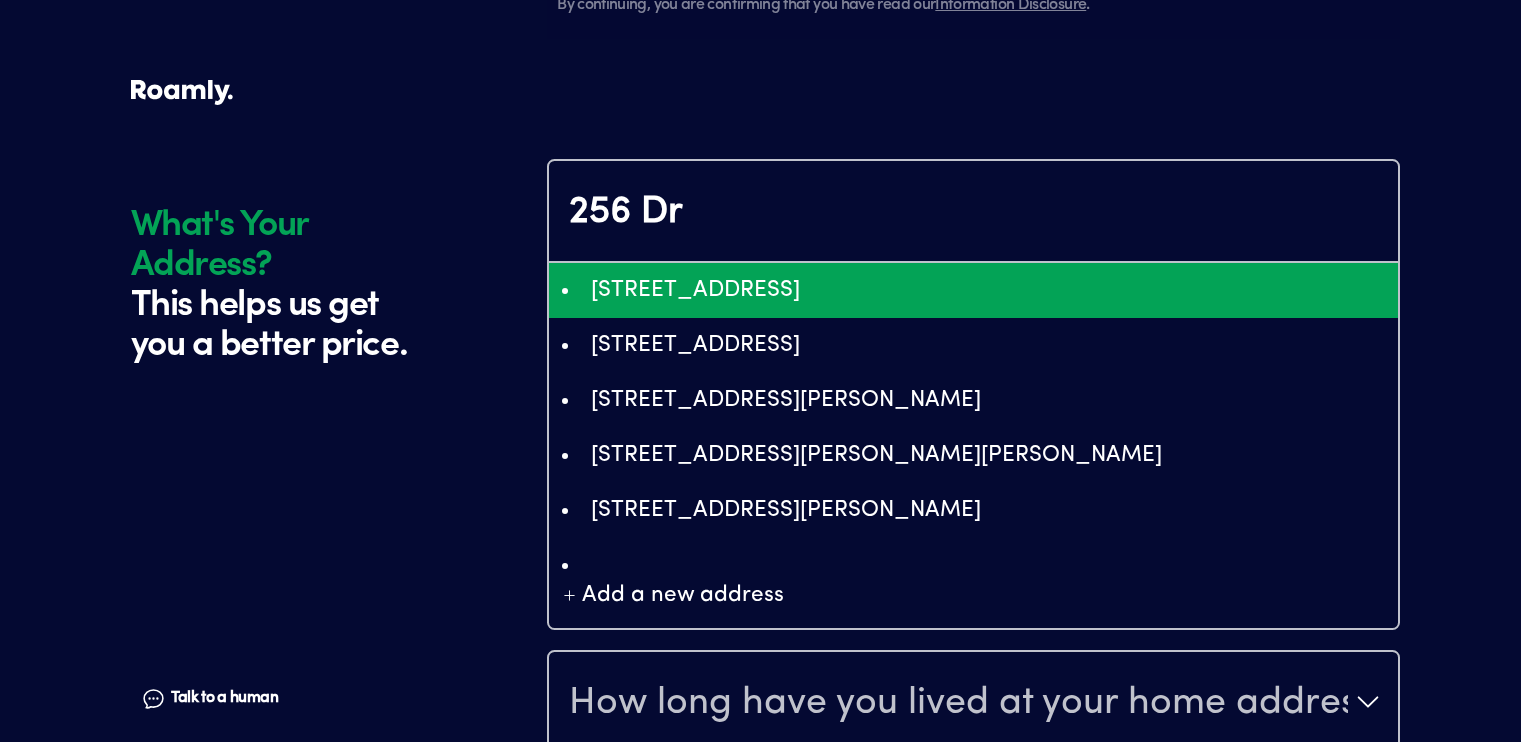 type on "ChIJxciJ-dpA_ogRzt2OPXmlBI0" 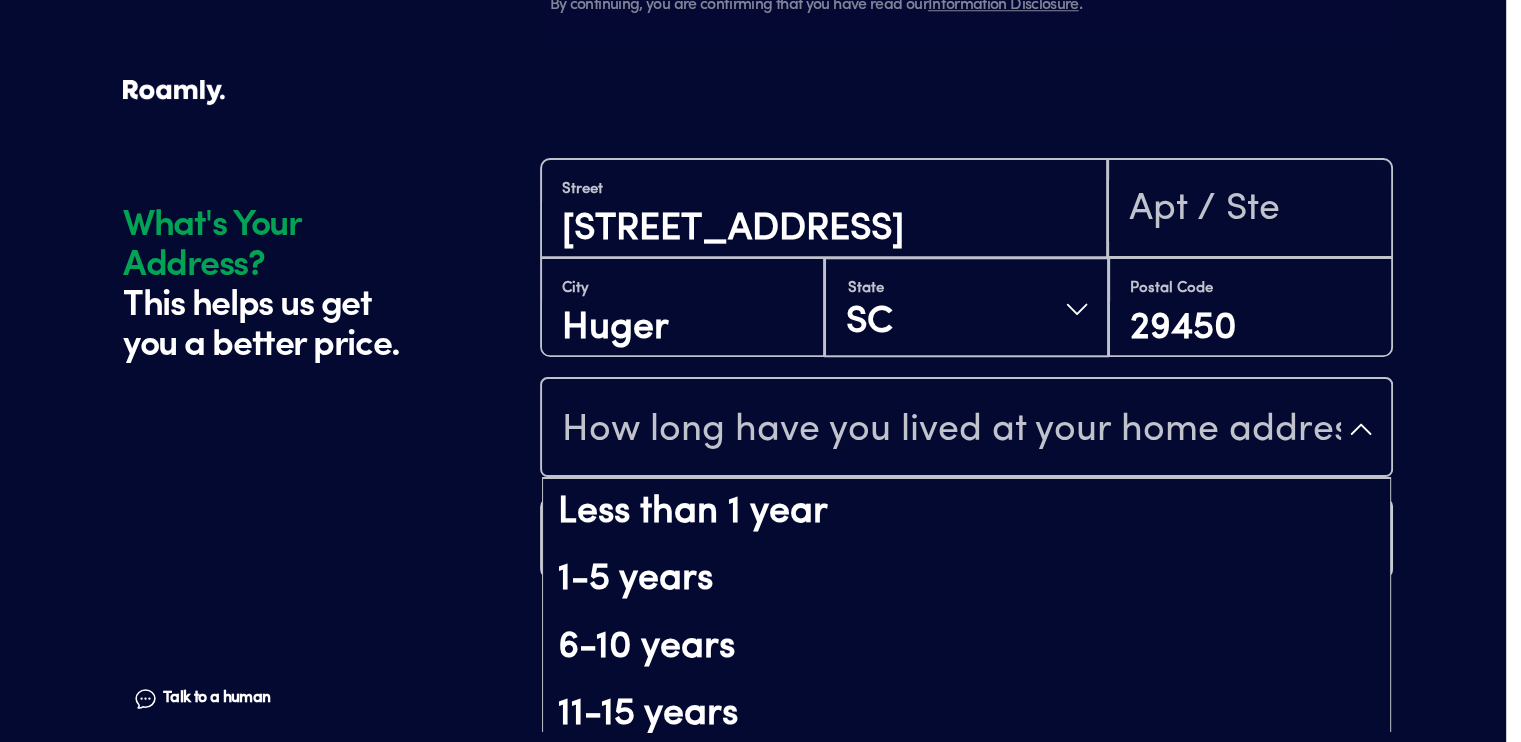 click on "How long have you lived at your home address?" at bounding box center [966, 429] 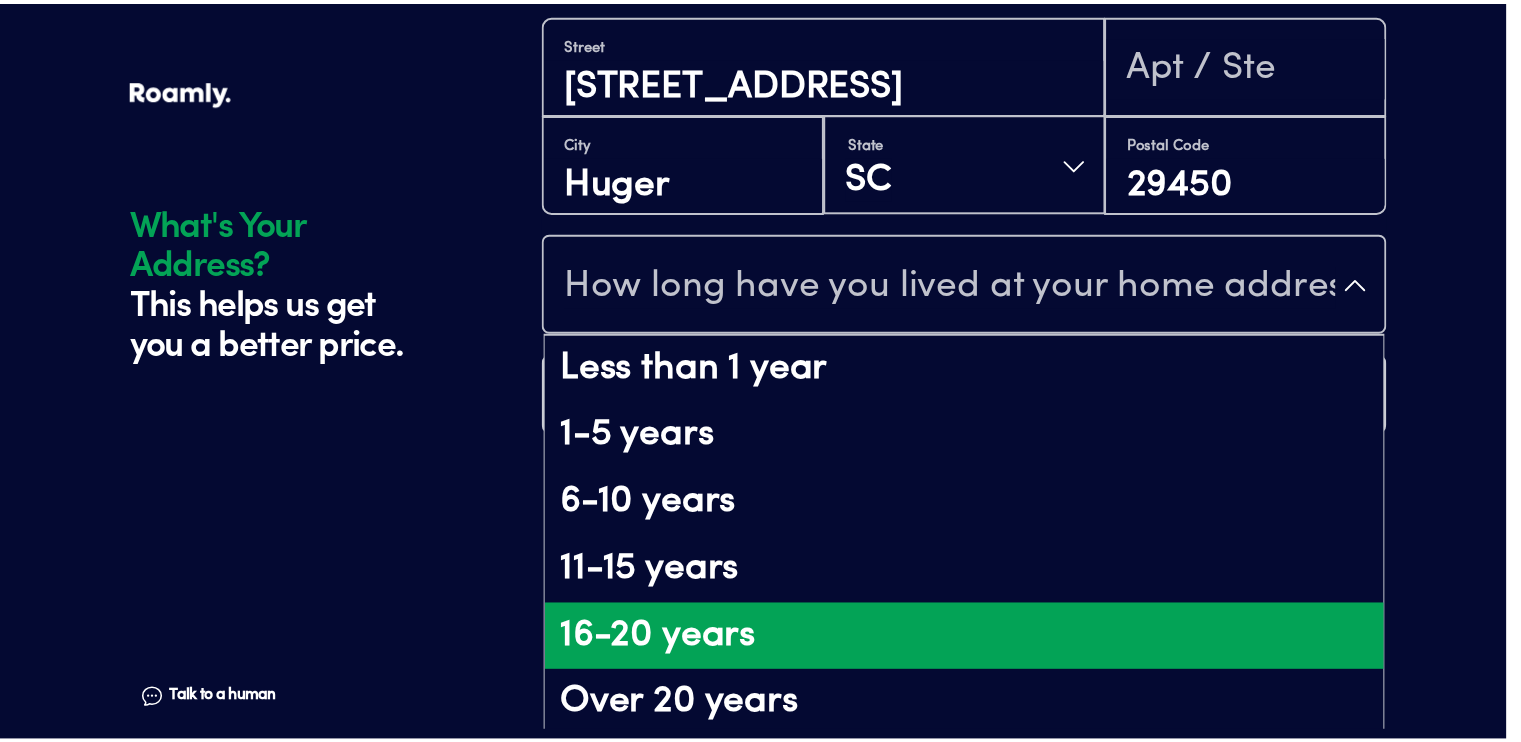 scroll, scrollTop: 151, scrollLeft: 0, axis: vertical 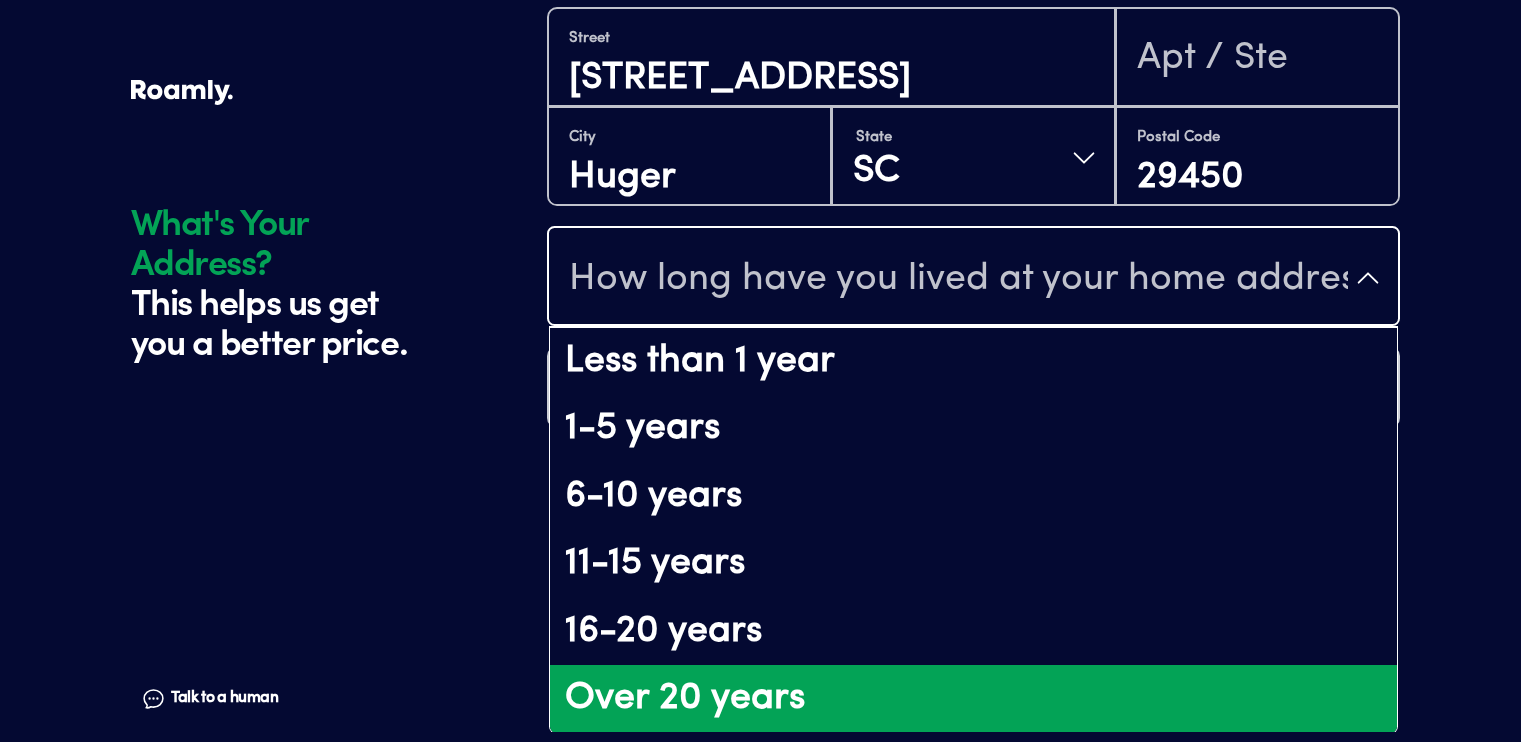 click on "Over 20 years" at bounding box center (973, 699) 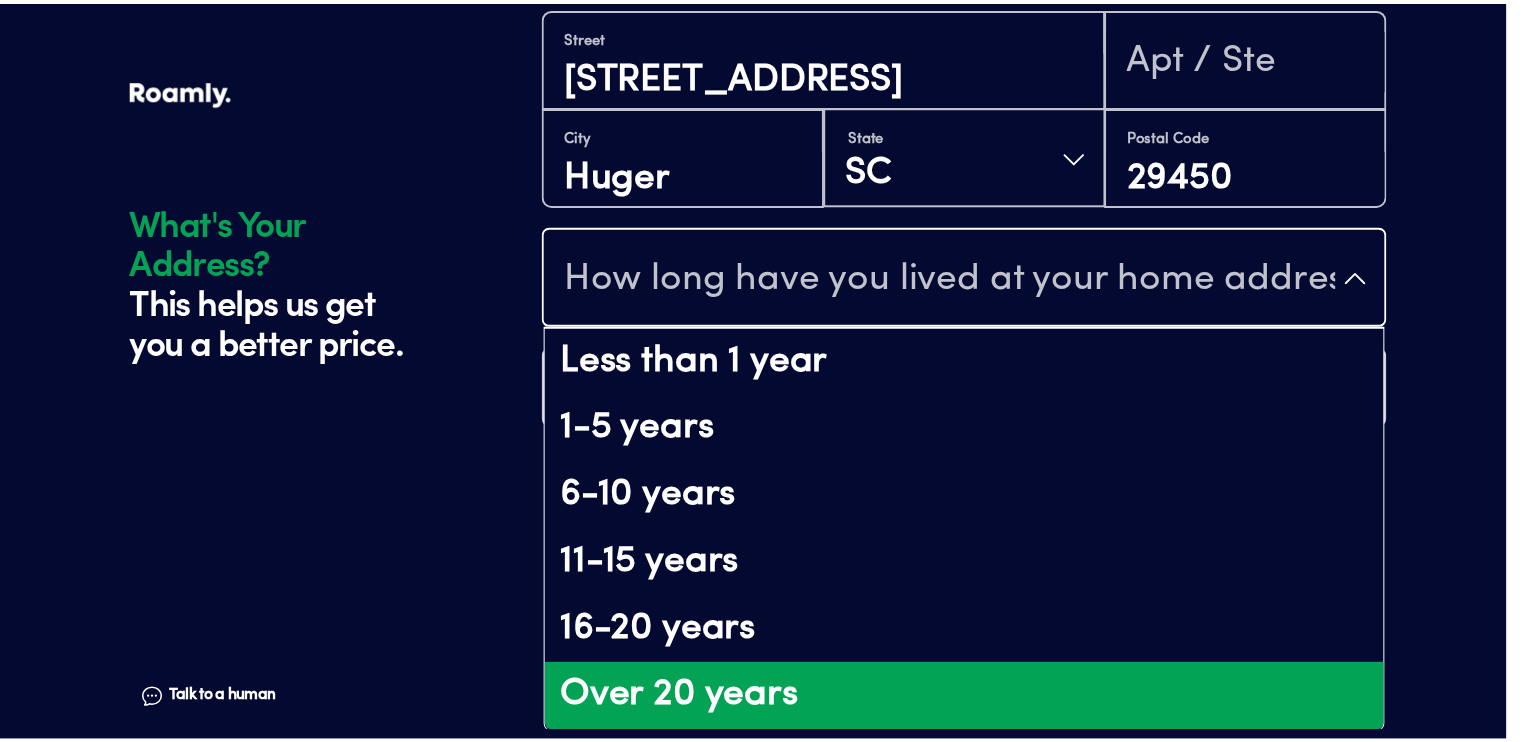 scroll, scrollTop: 0, scrollLeft: 0, axis: both 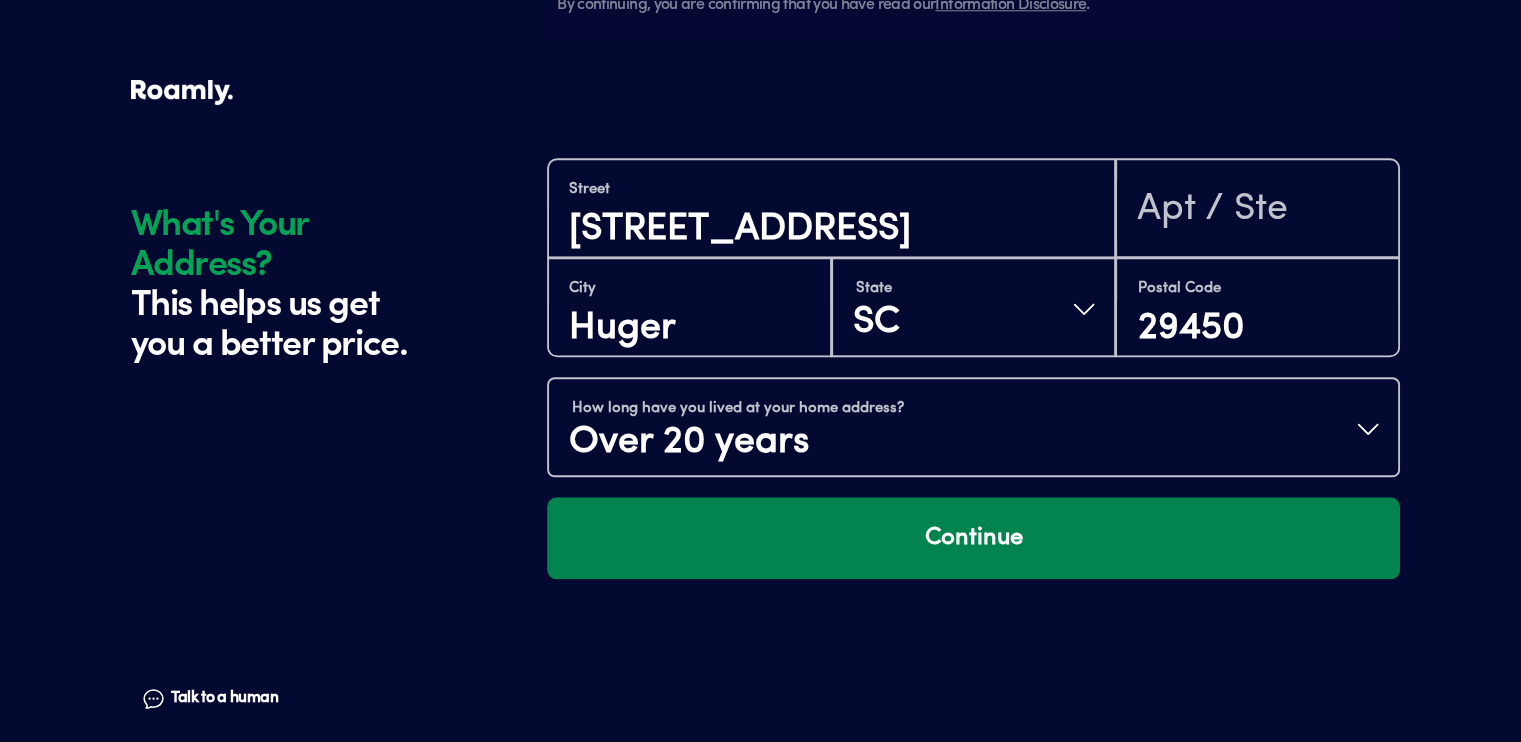 click on "Continue" at bounding box center [973, 538] 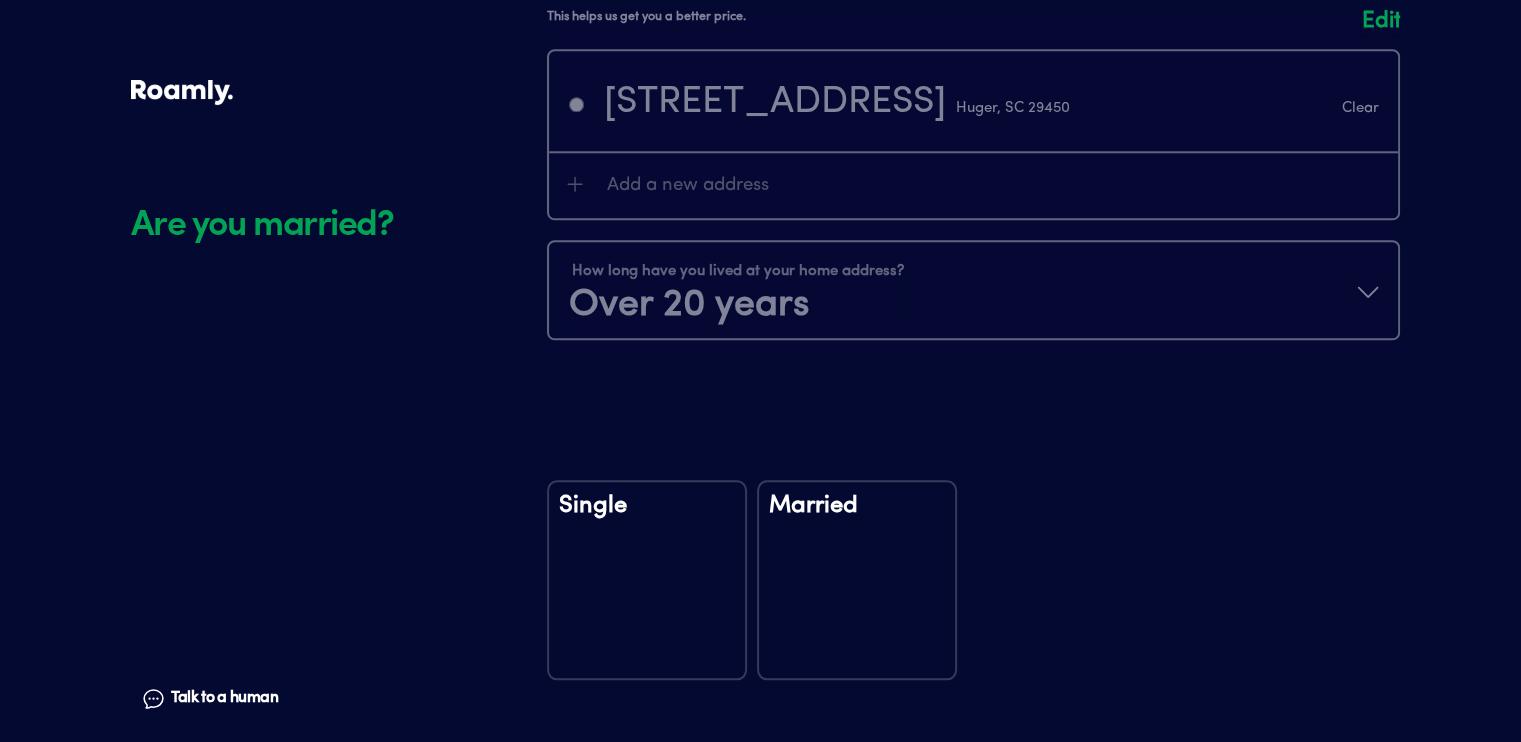scroll, scrollTop: 2132, scrollLeft: 0, axis: vertical 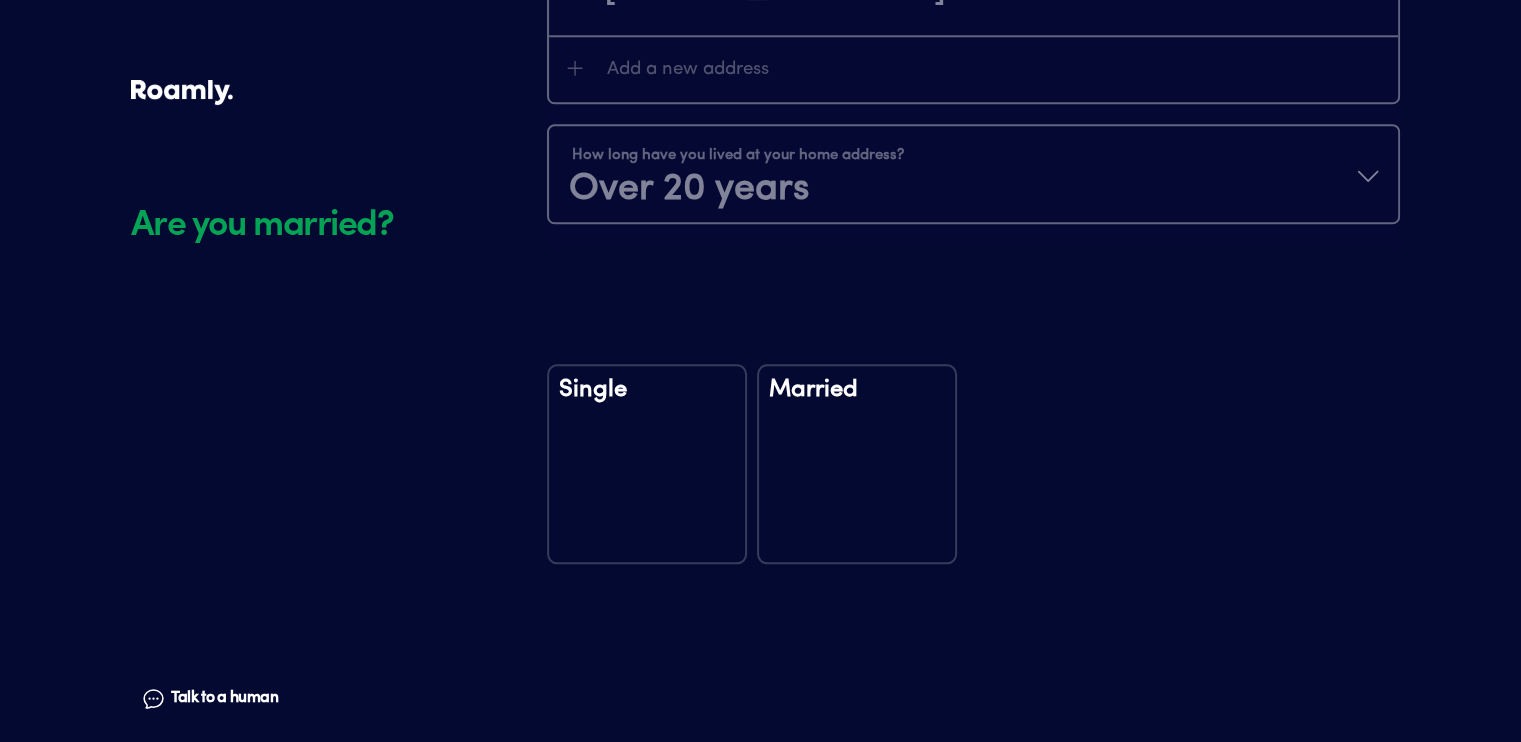 click on "Married" at bounding box center (857, 464) 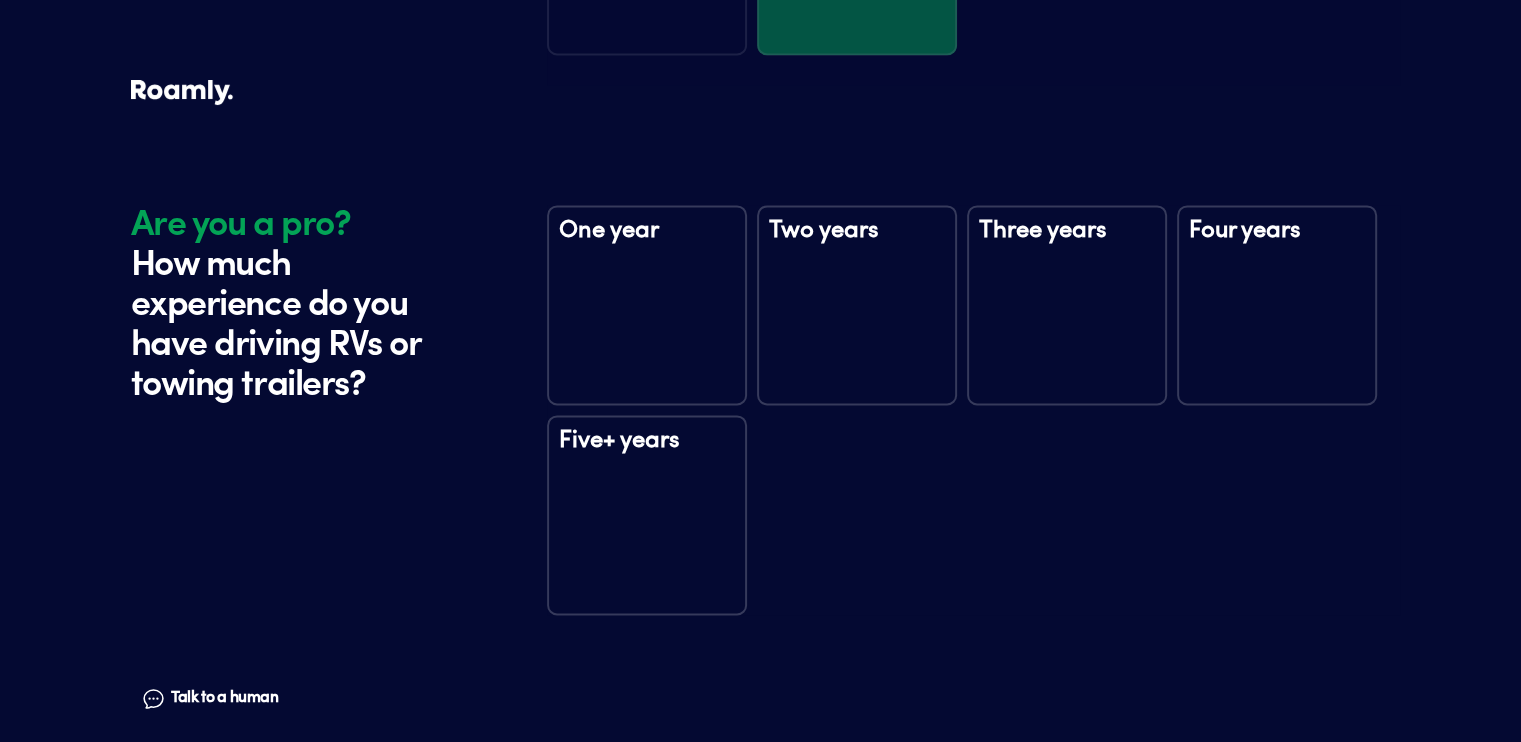 scroll, scrollTop: 2726, scrollLeft: 0, axis: vertical 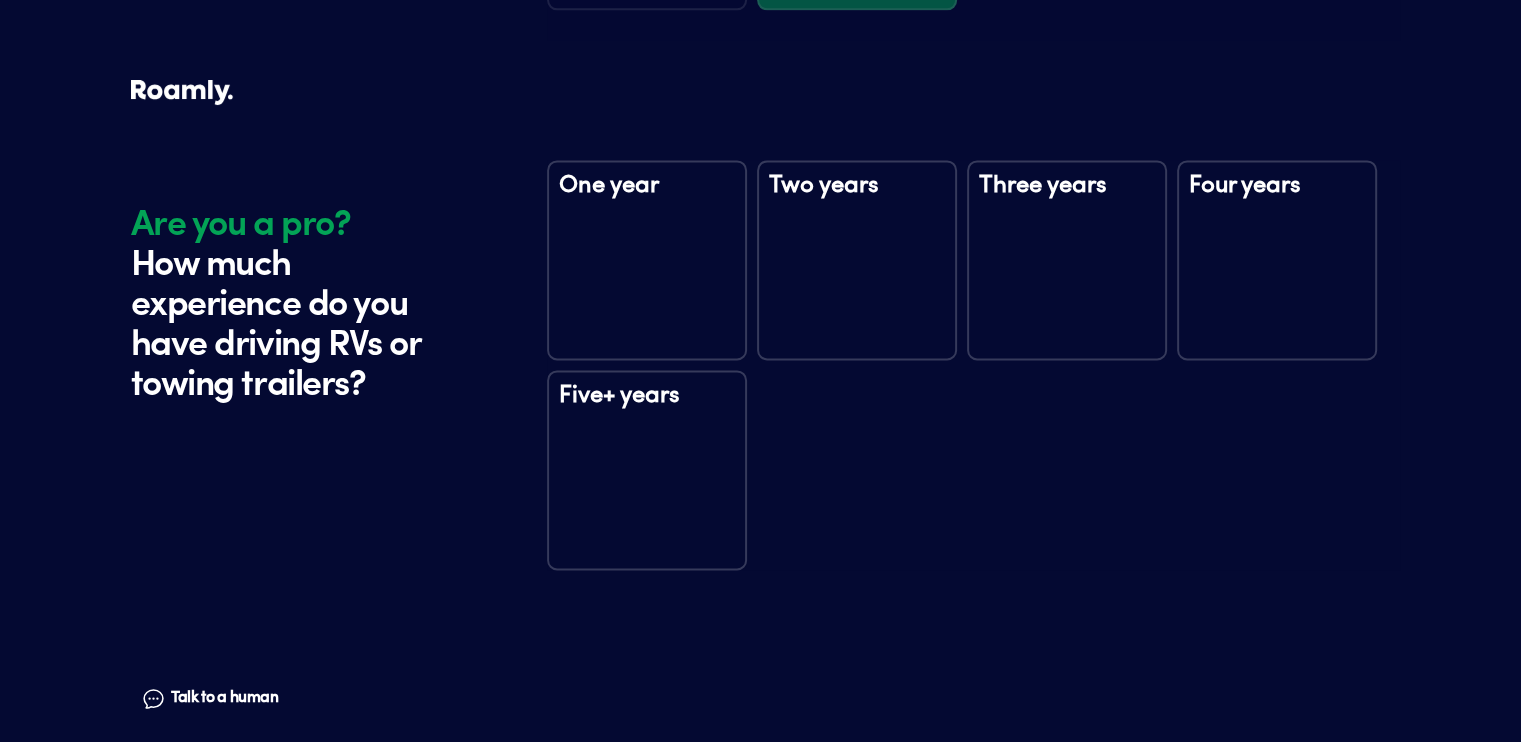 click on "Five+ years" at bounding box center (647, 470) 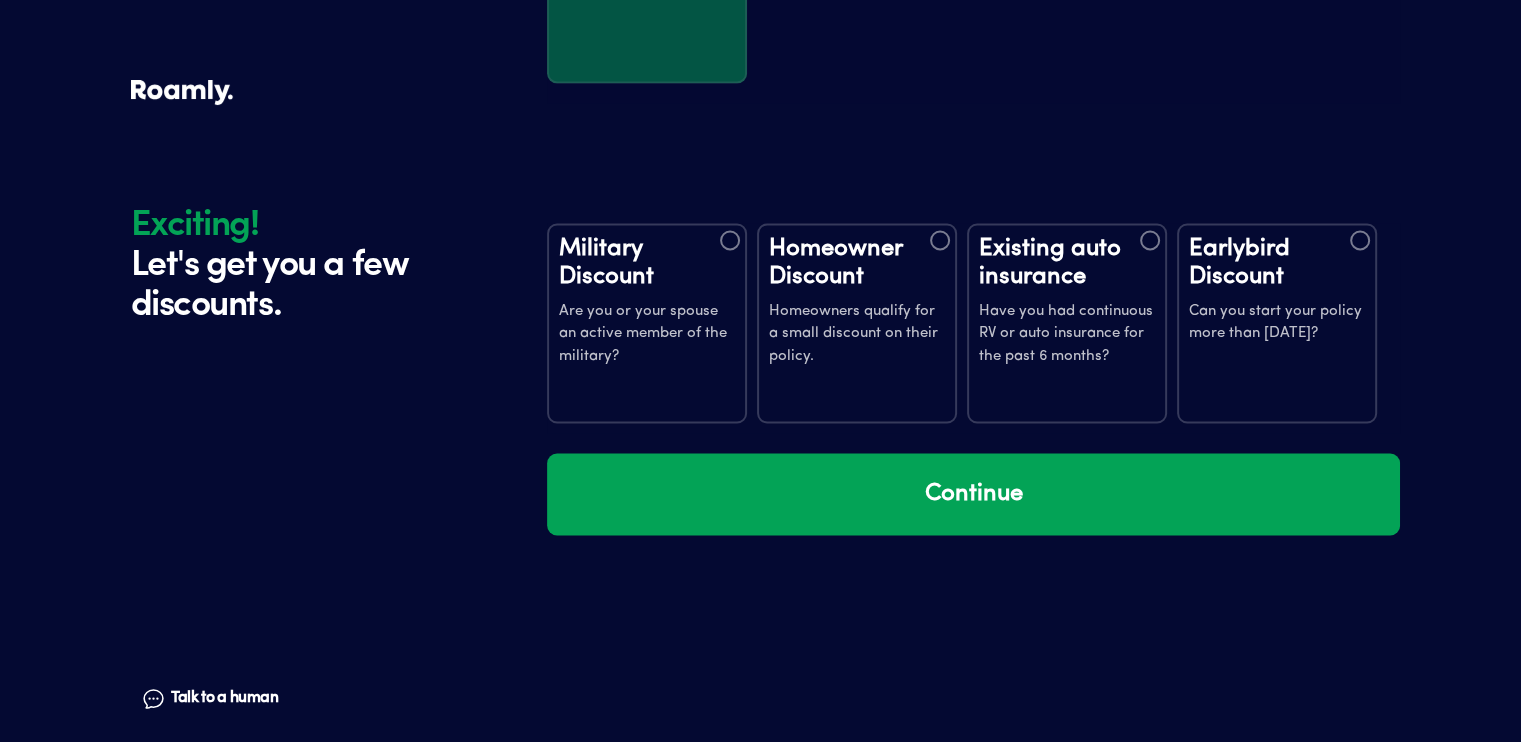 scroll, scrollTop: 3316, scrollLeft: 0, axis: vertical 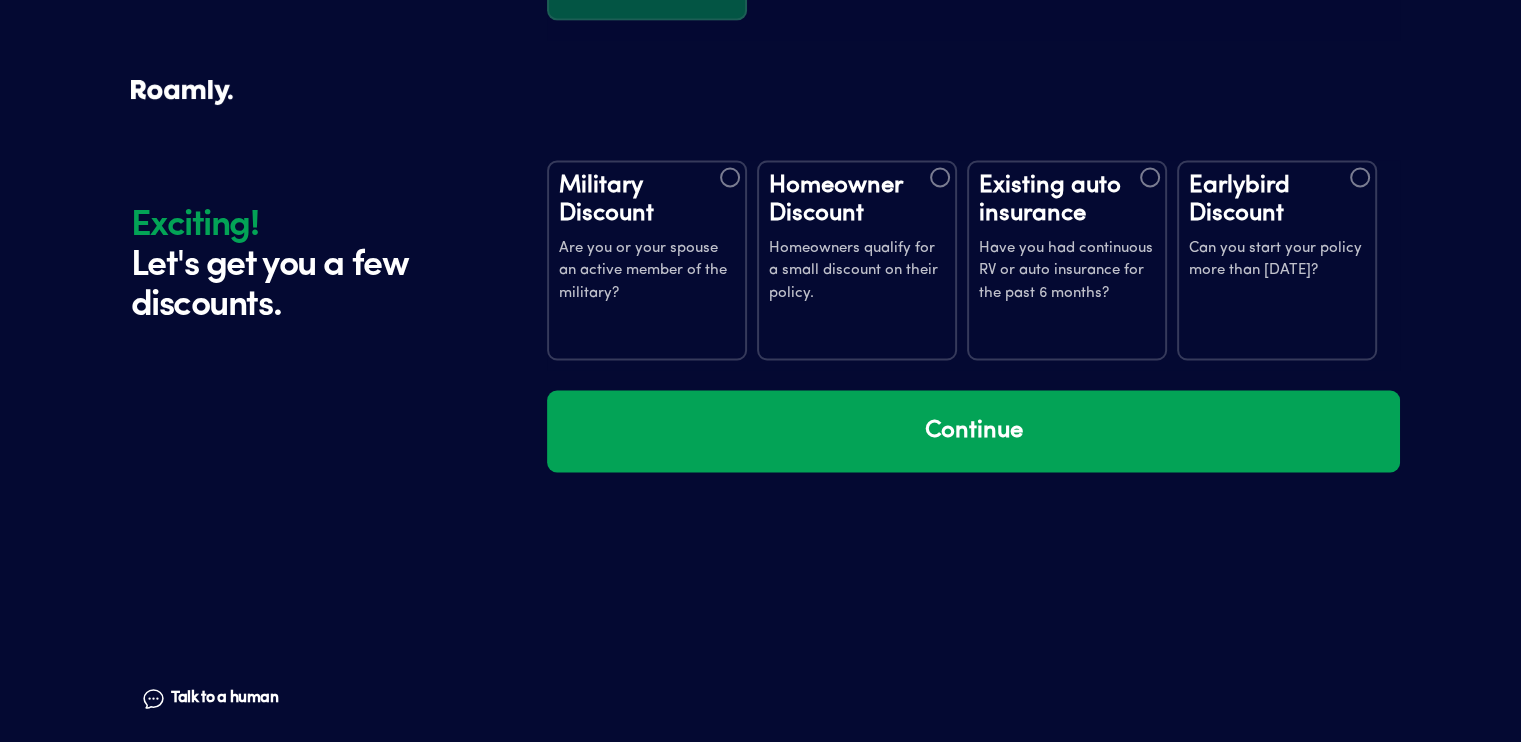 click at bounding box center (940, 177) 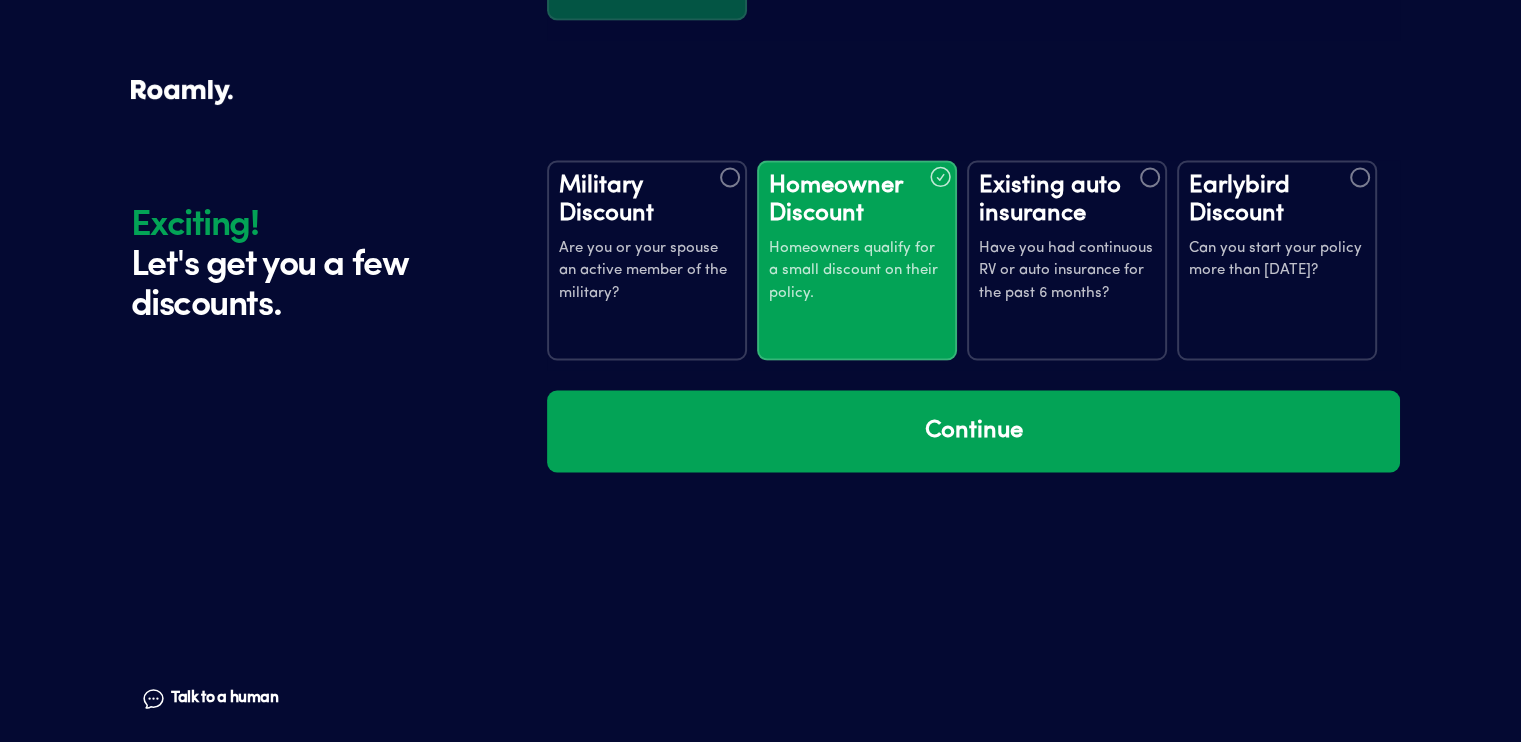 click at bounding box center [1150, 177] 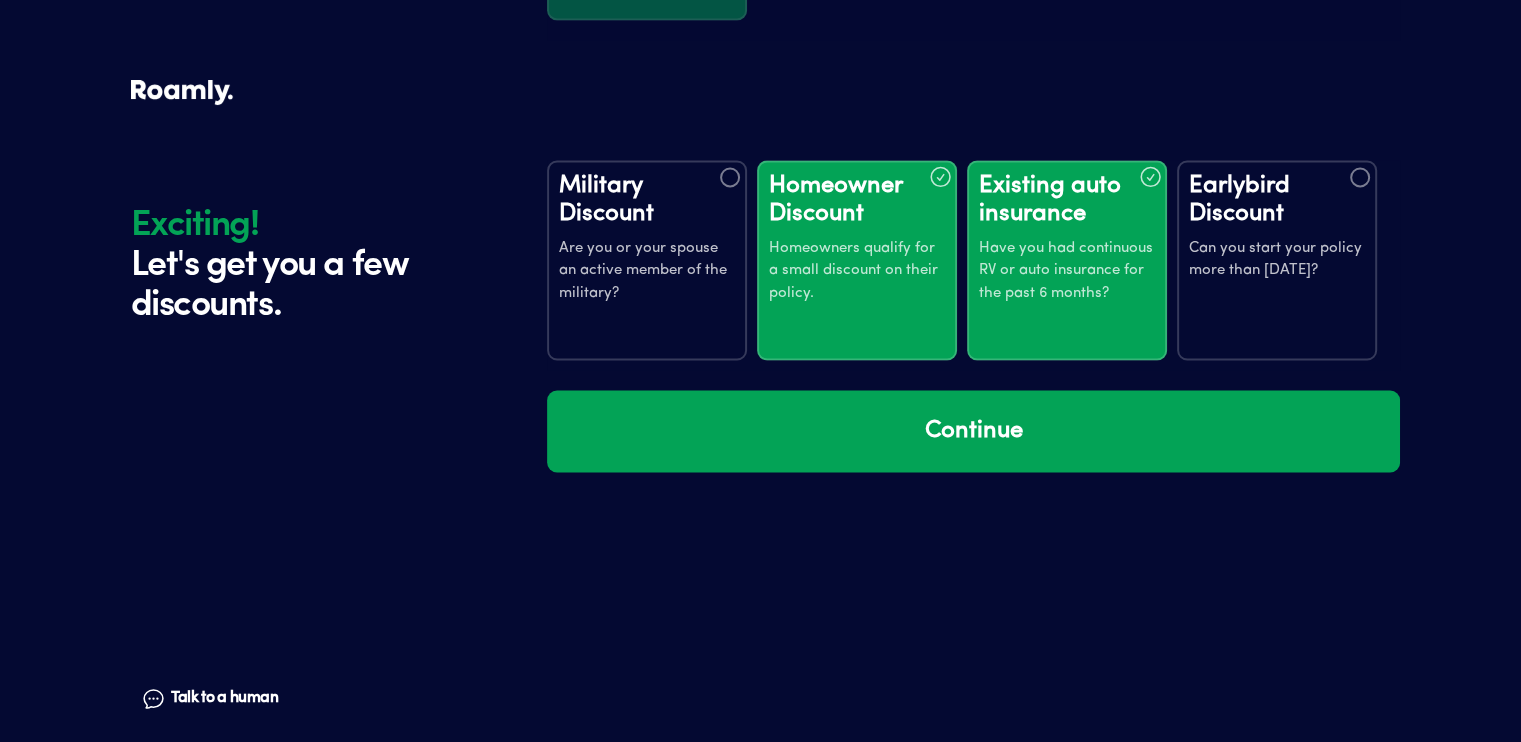 click at bounding box center (1360, 177) 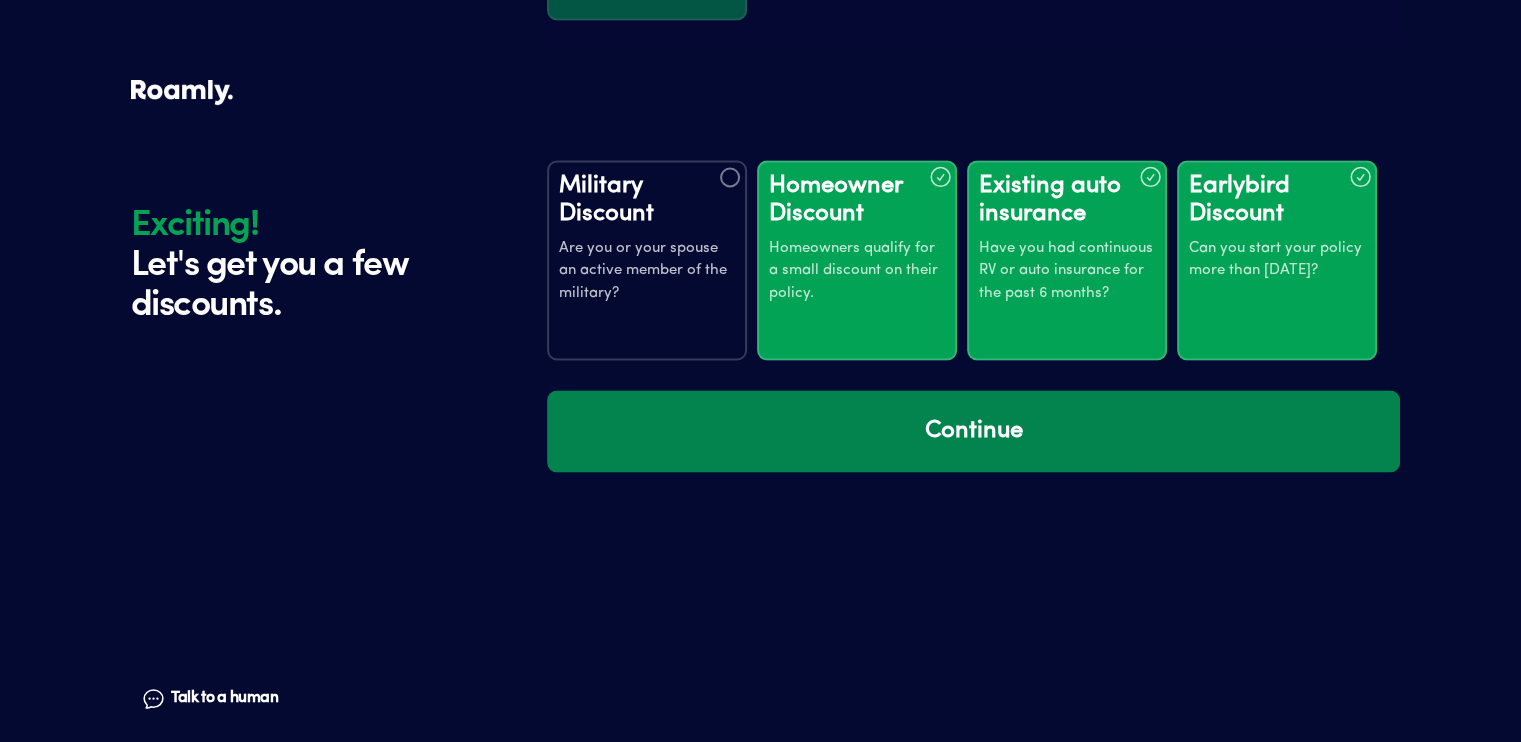 click on "Continue" at bounding box center (973, 431) 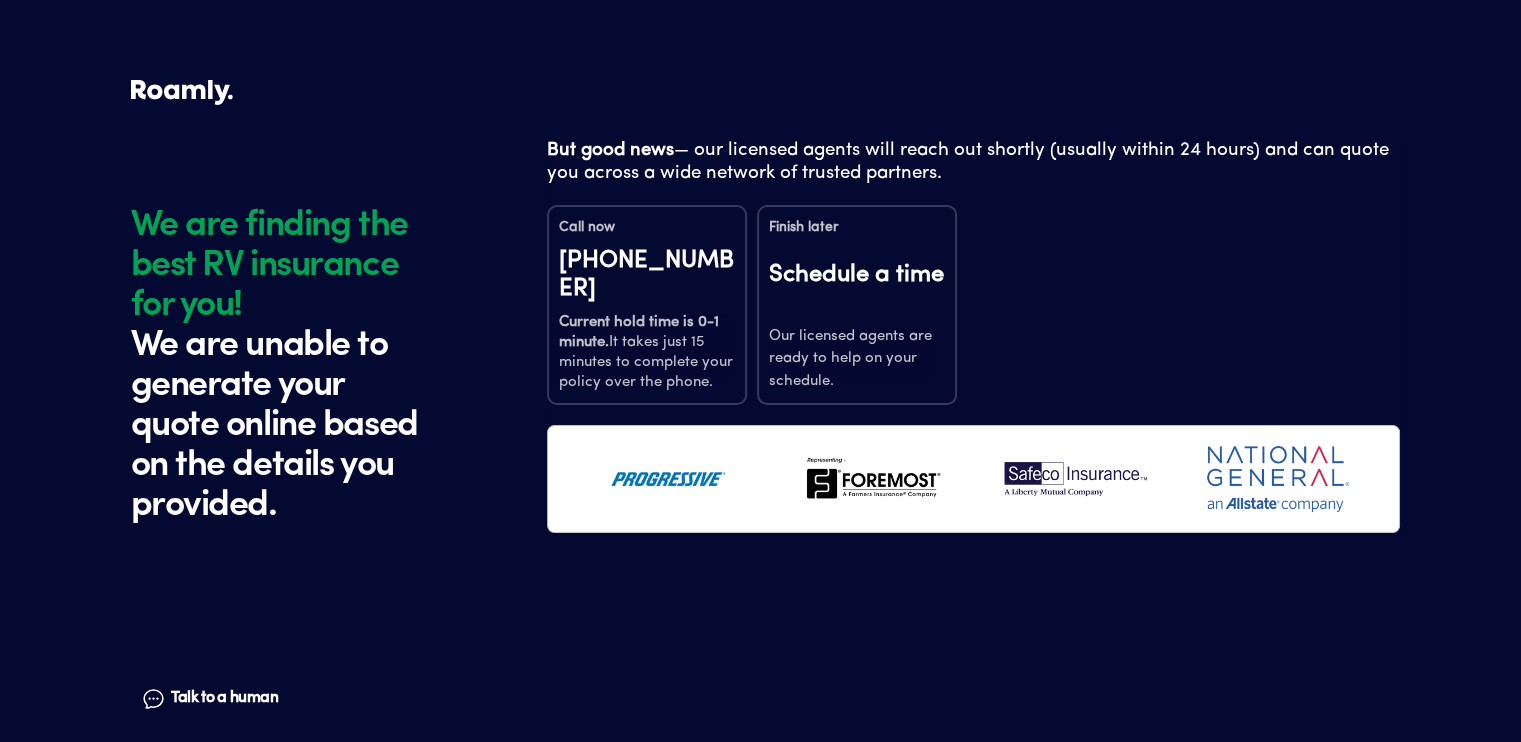 scroll, scrollTop: 0, scrollLeft: 0, axis: both 